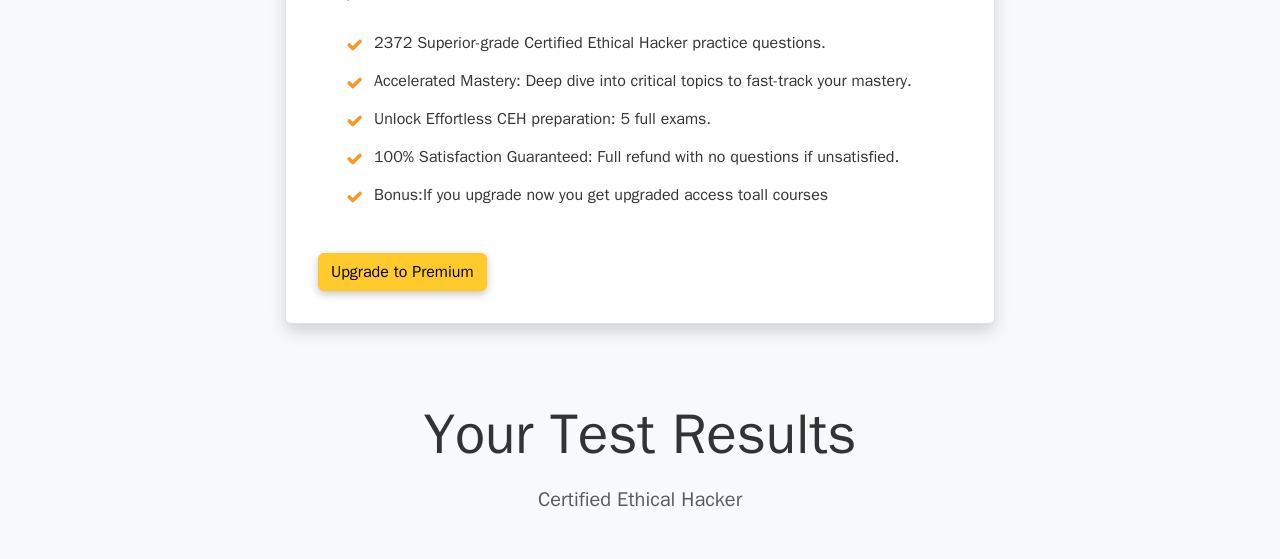 scroll, scrollTop: 104, scrollLeft: 0, axis: vertical 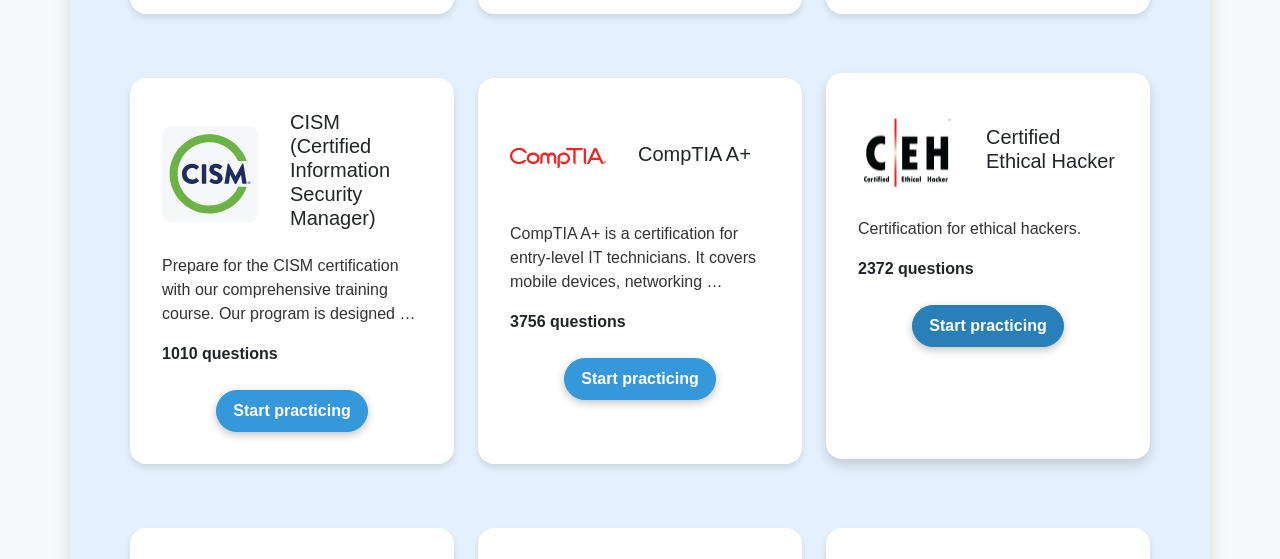 click on "Start practicing" at bounding box center [987, 326] 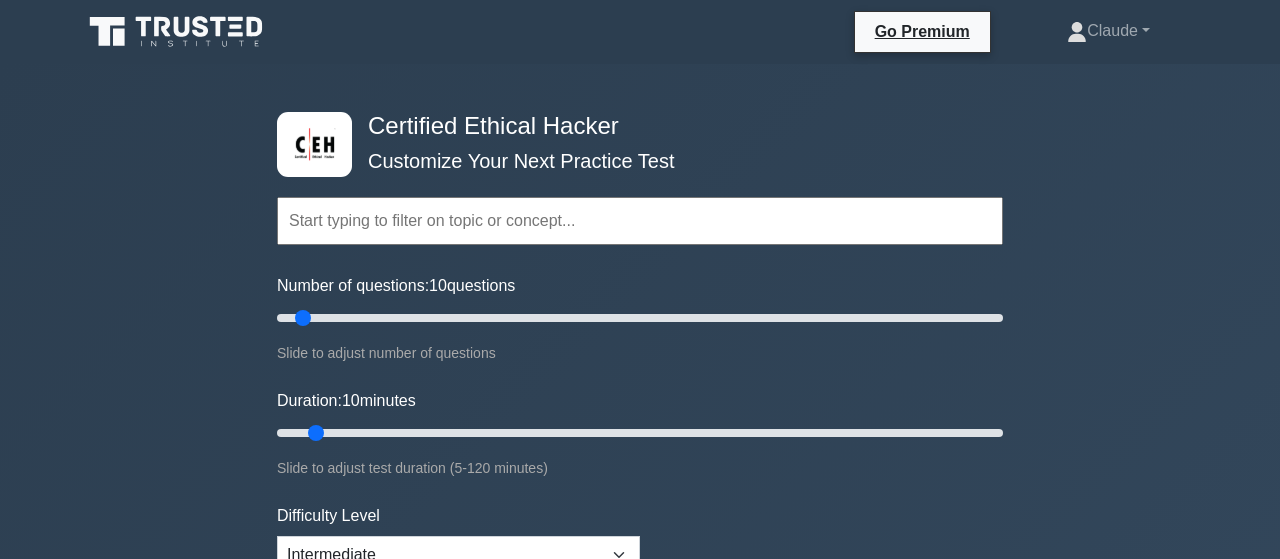 scroll, scrollTop: 208, scrollLeft: 0, axis: vertical 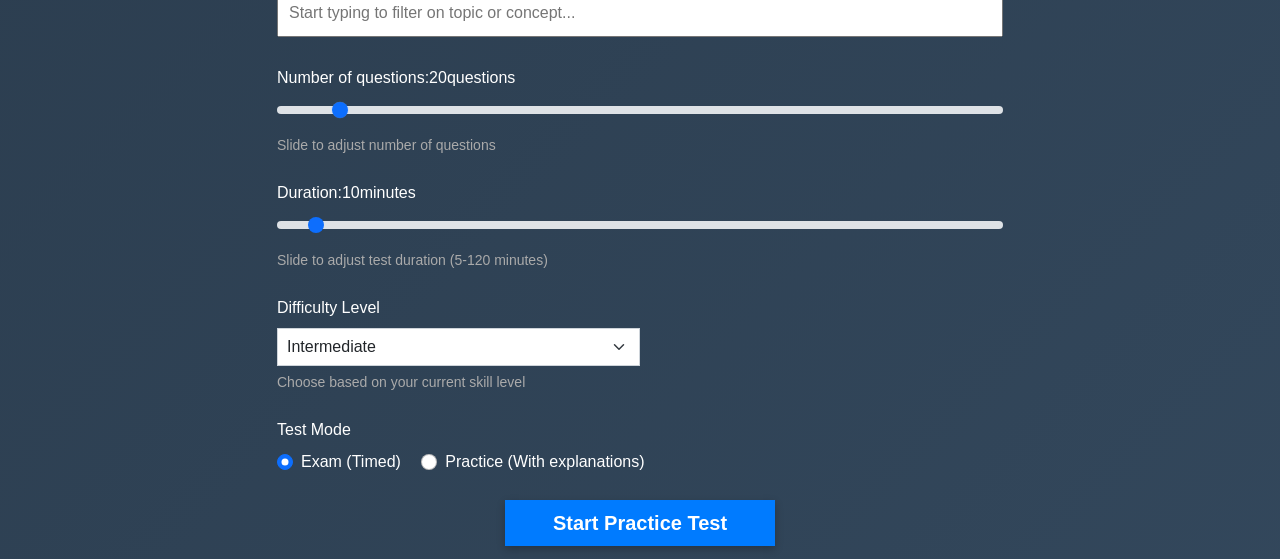 drag, startPoint x: 304, startPoint y: 110, endPoint x: 343, endPoint y: 121, distance: 40.5216 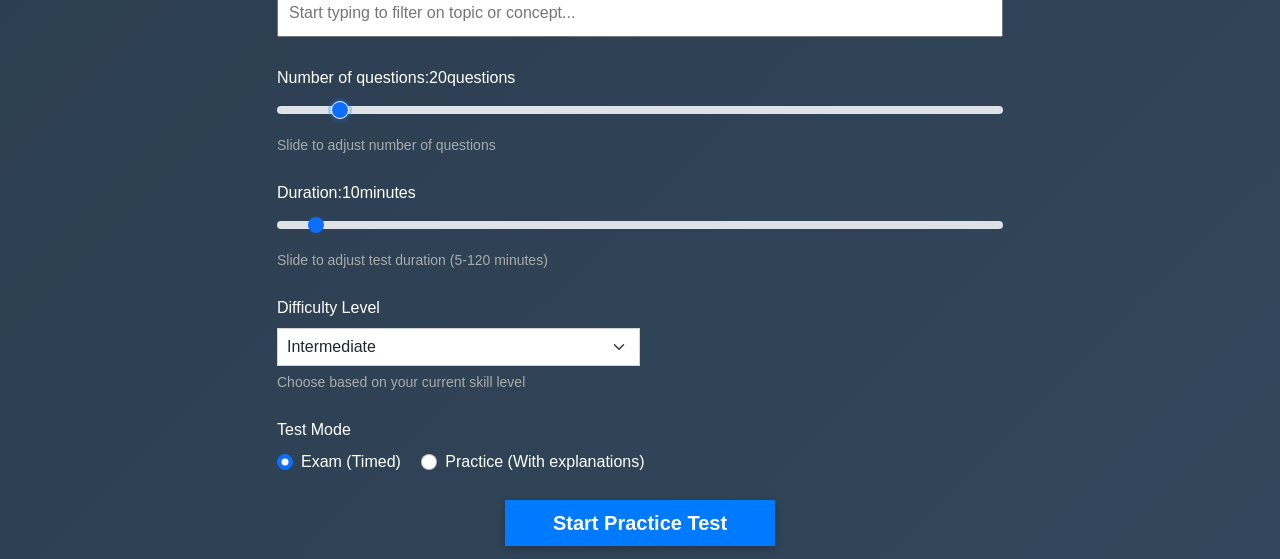 type on "20" 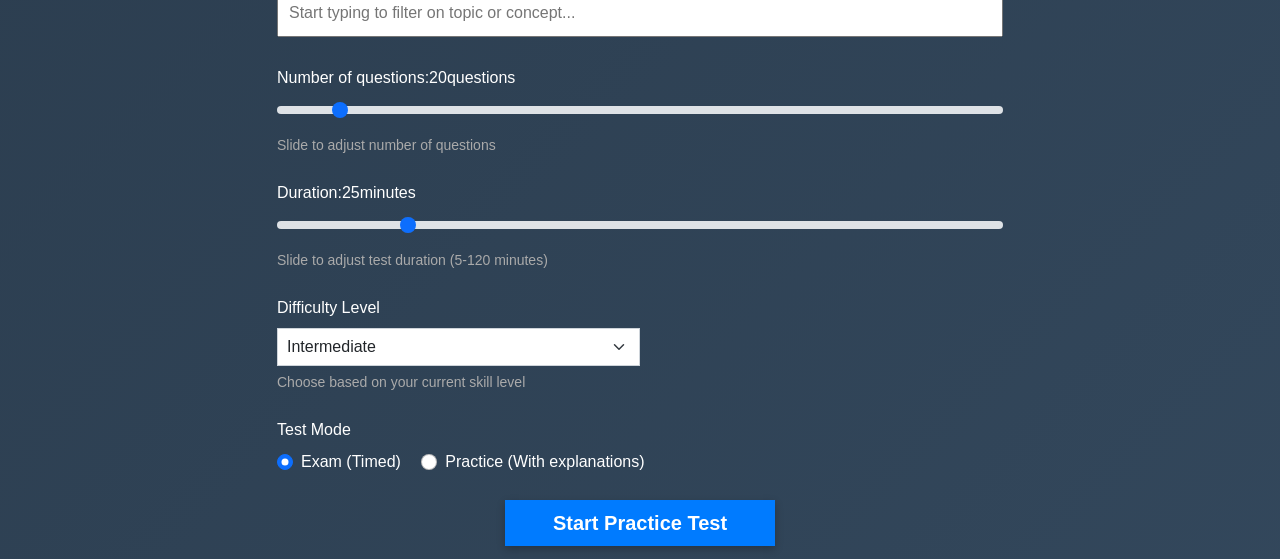 drag, startPoint x: 311, startPoint y: 220, endPoint x: 410, endPoint y: 224, distance: 99.08077 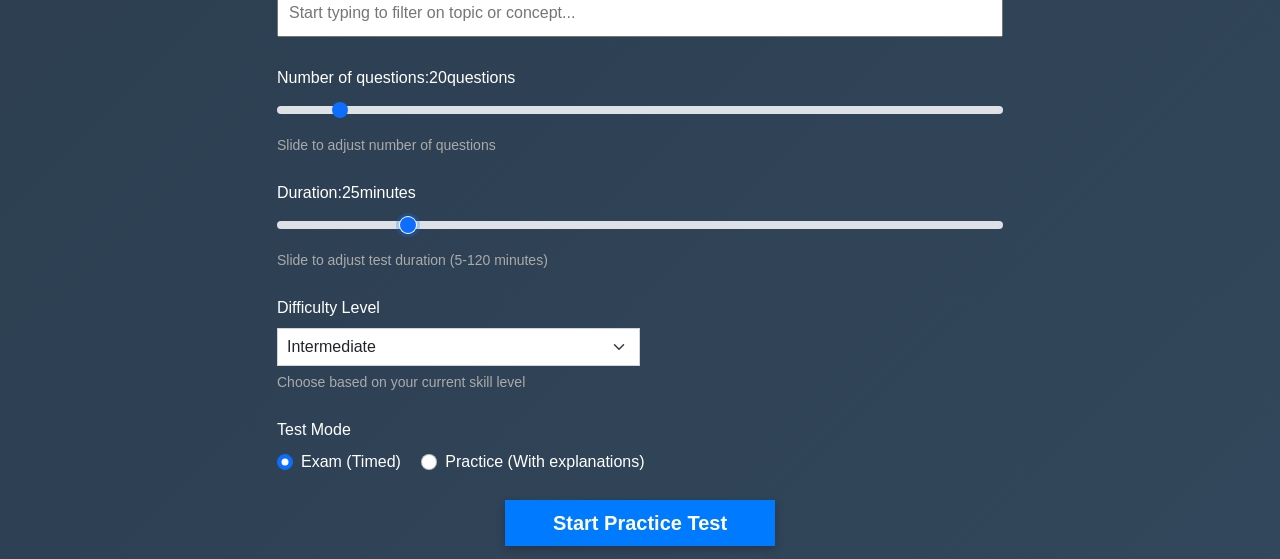 type on "25" 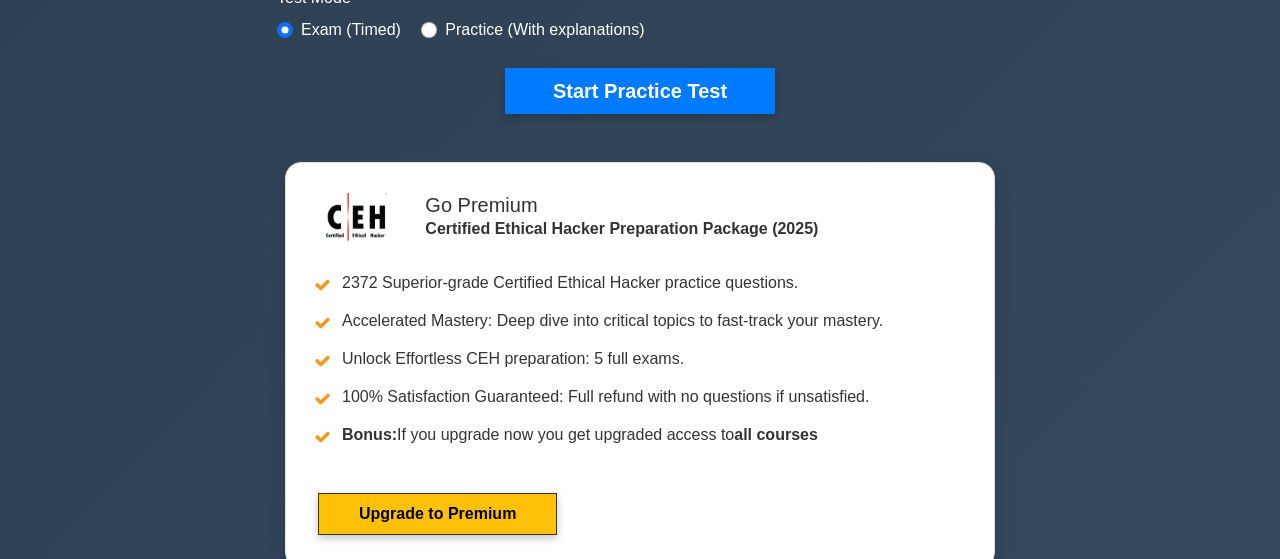 scroll, scrollTop: 520, scrollLeft: 0, axis: vertical 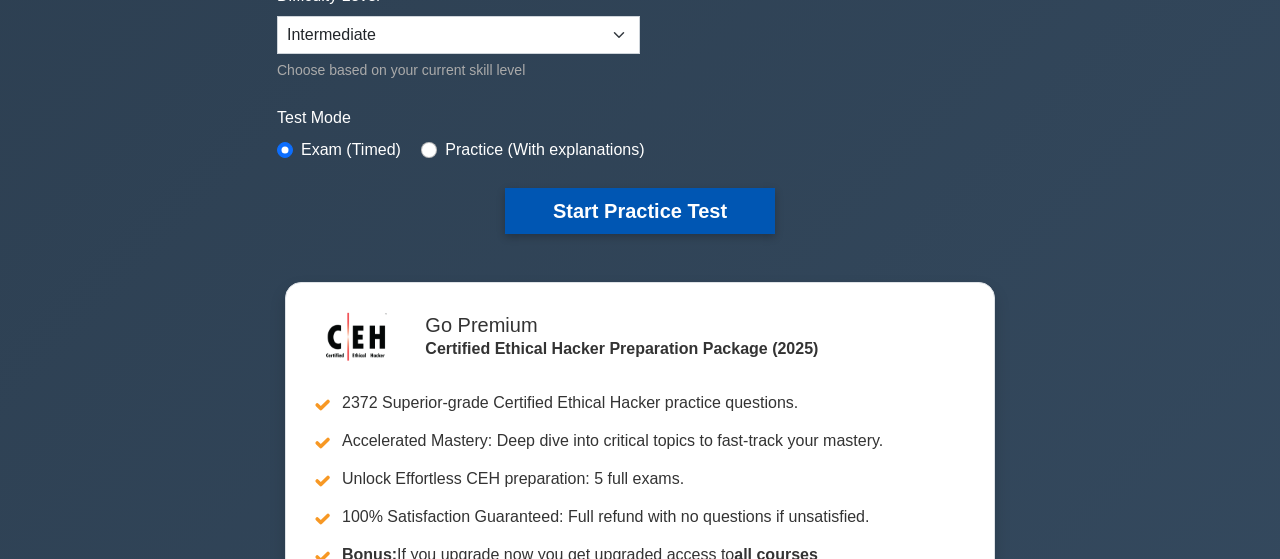 click on "Start Practice Test" at bounding box center [640, 211] 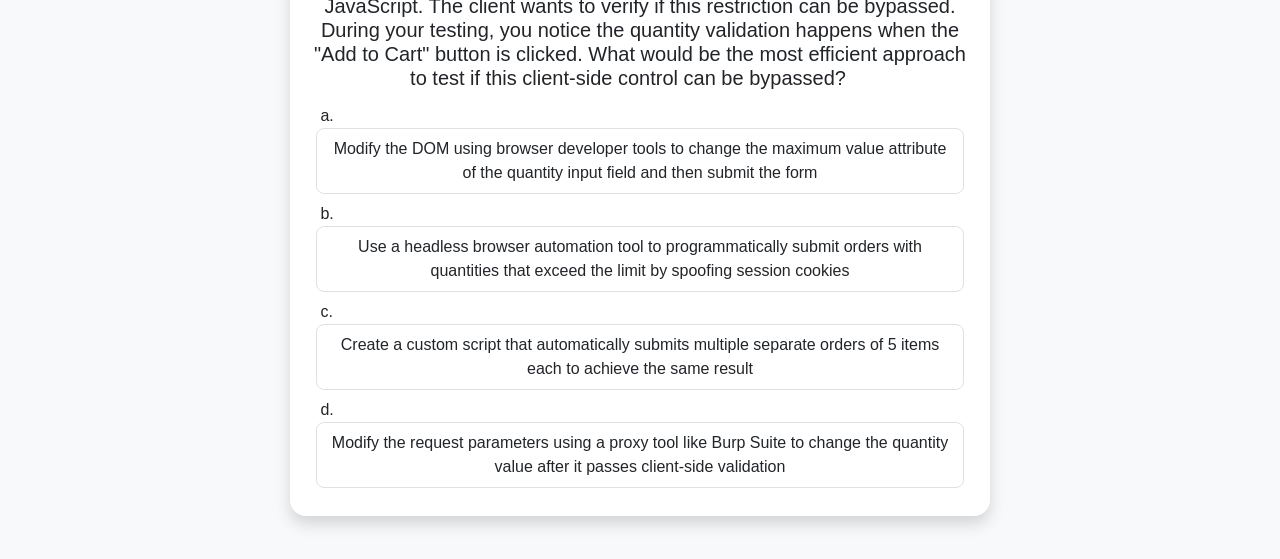 scroll, scrollTop: 312, scrollLeft: 0, axis: vertical 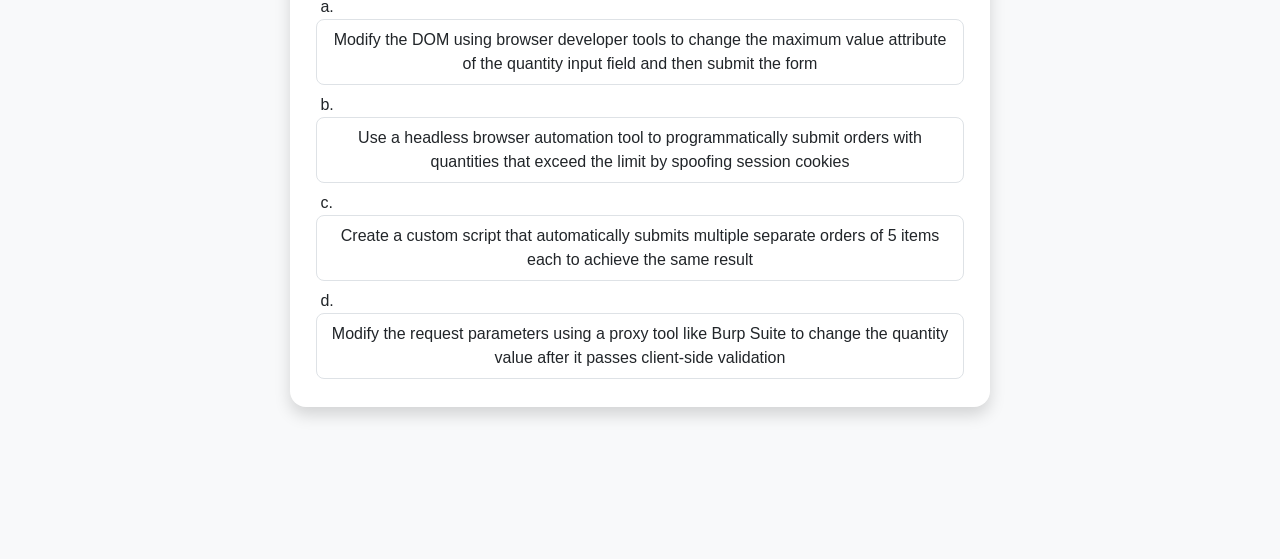 click on "Modify the request parameters using a proxy tool like Burp Suite to change the quantity value after it passes client-side validation" at bounding box center (640, 346) 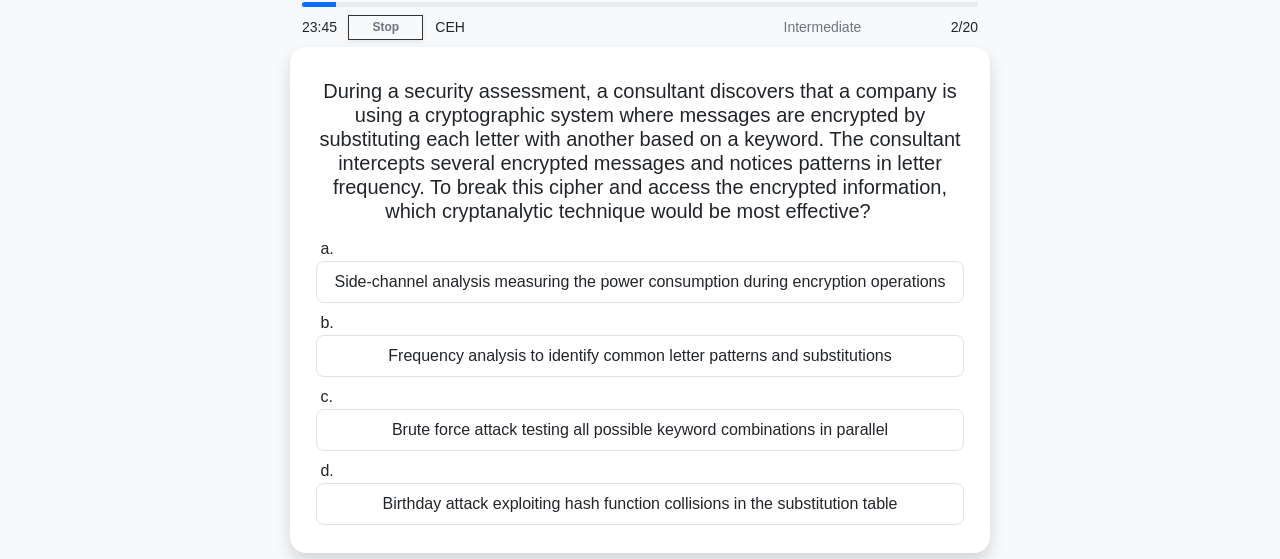 scroll, scrollTop: 104, scrollLeft: 0, axis: vertical 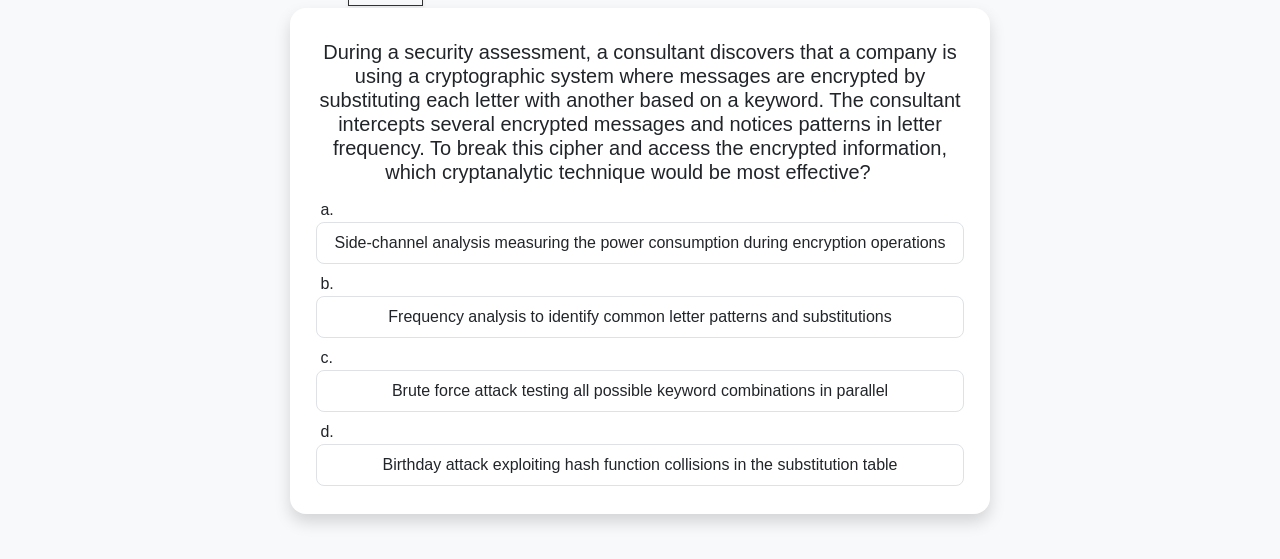 click on "Frequency analysis to identify common letter patterns and substitutions" at bounding box center (640, 317) 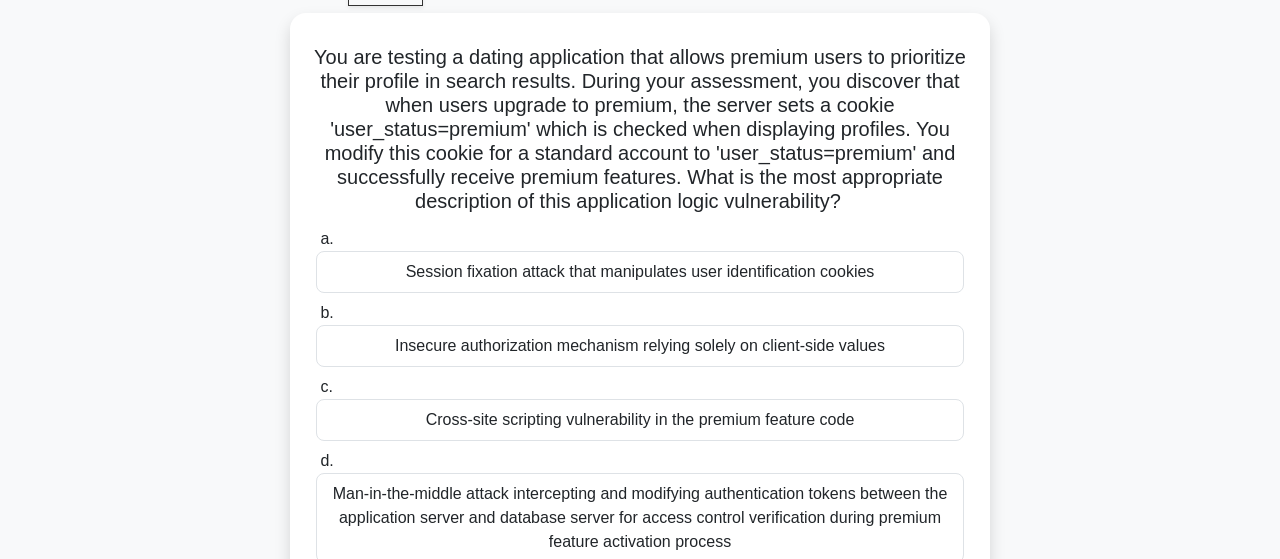scroll, scrollTop: 208, scrollLeft: 0, axis: vertical 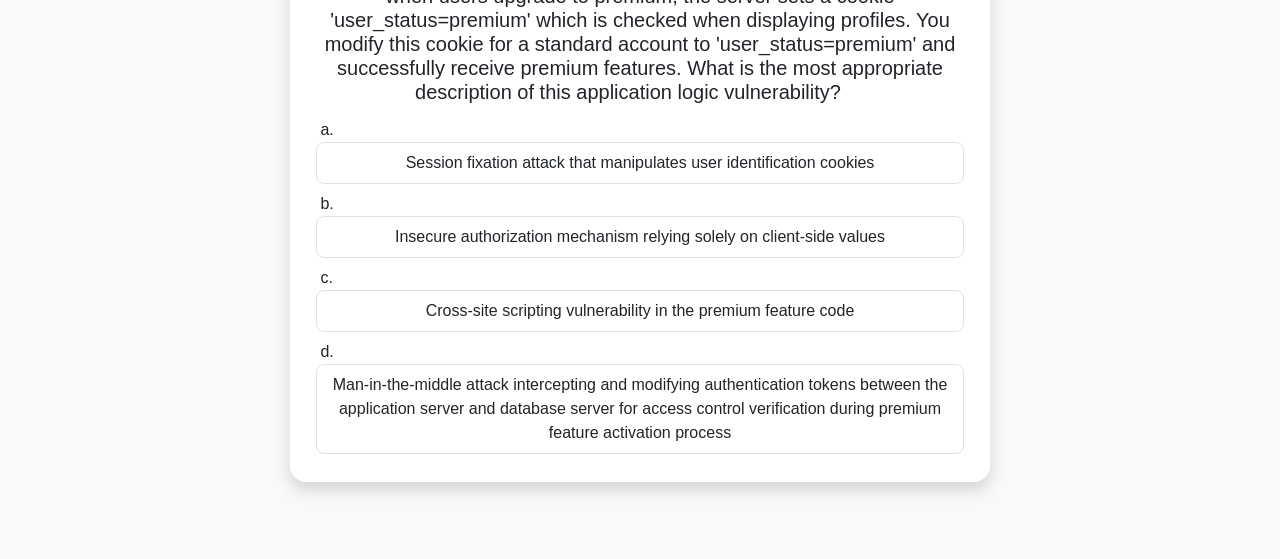 click on "Insecure authorization mechanism relying solely on client-side values" at bounding box center [640, 237] 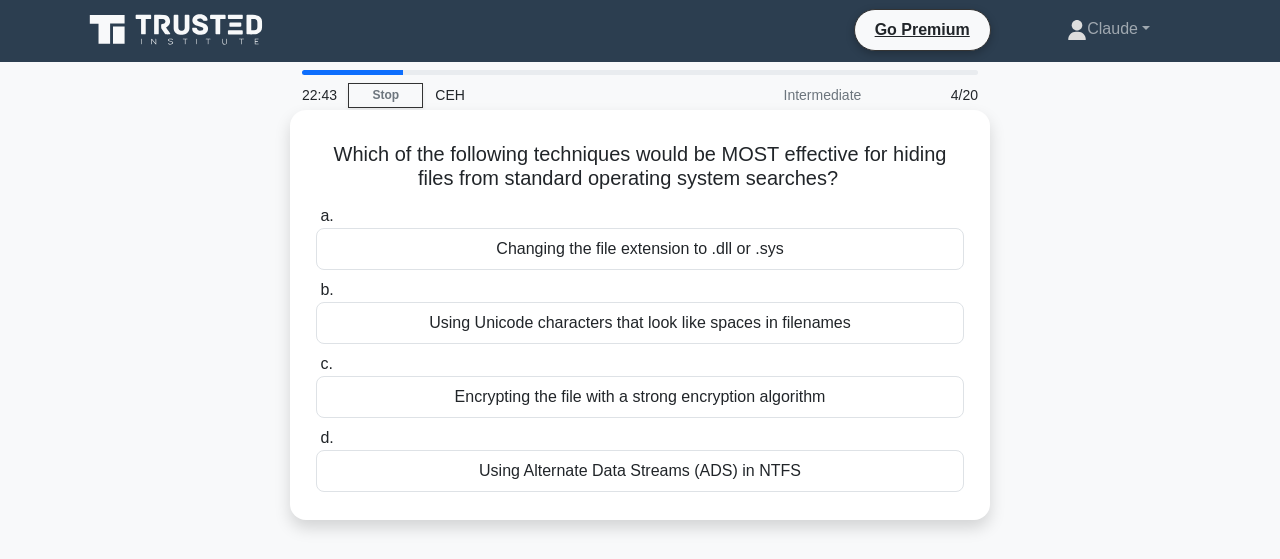 scroll, scrollTop: 0, scrollLeft: 0, axis: both 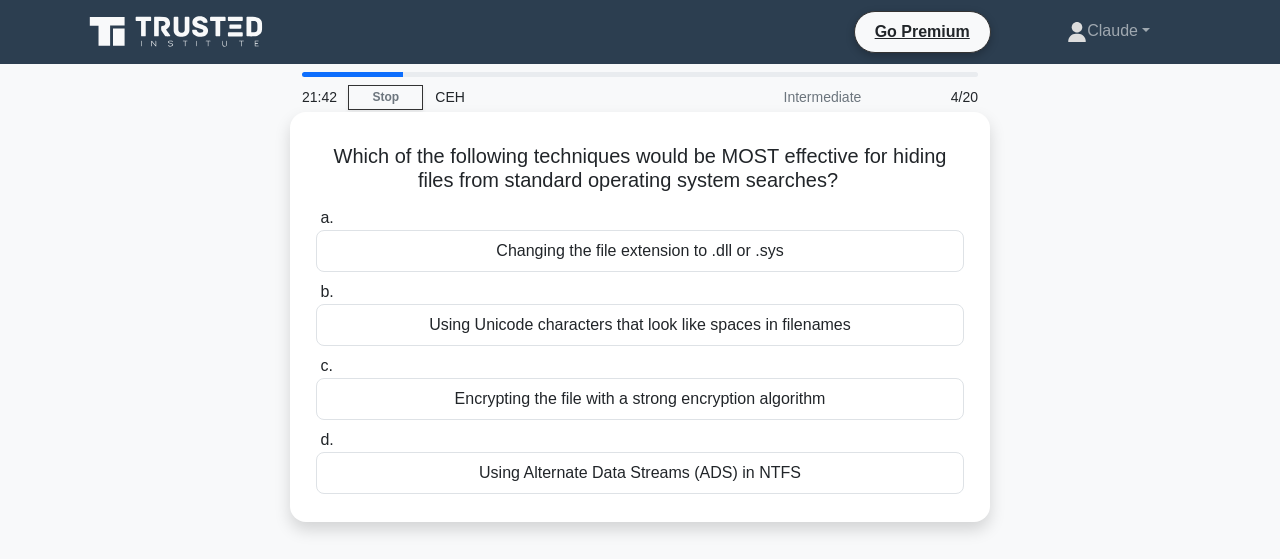 click on "Using Alternate Data Streams (ADS) in NTFS" at bounding box center (640, 473) 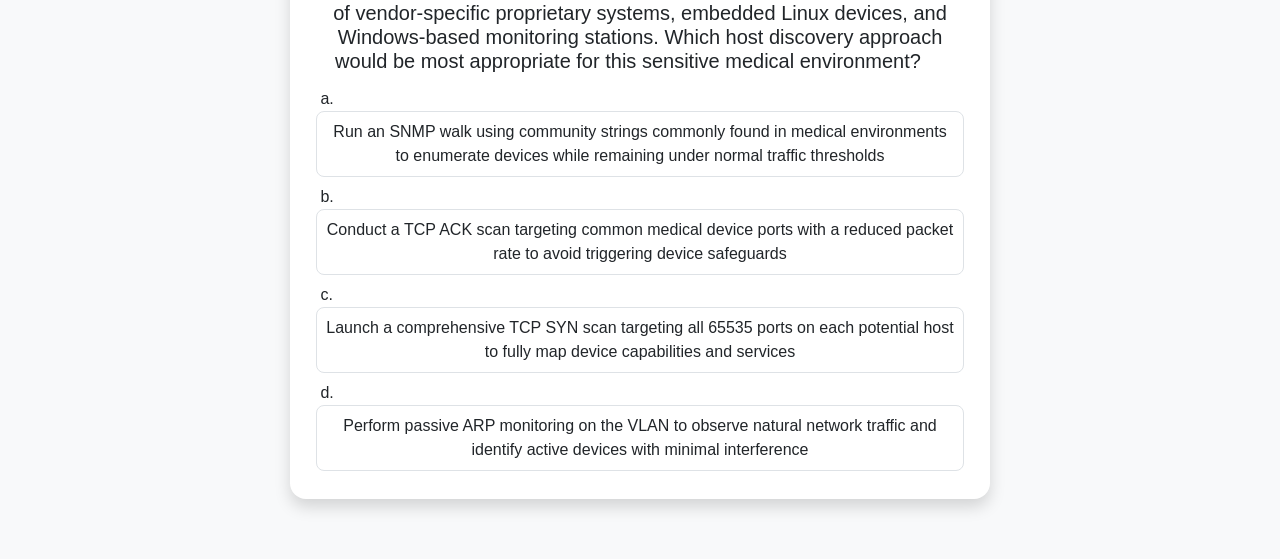 scroll, scrollTop: 312, scrollLeft: 0, axis: vertical 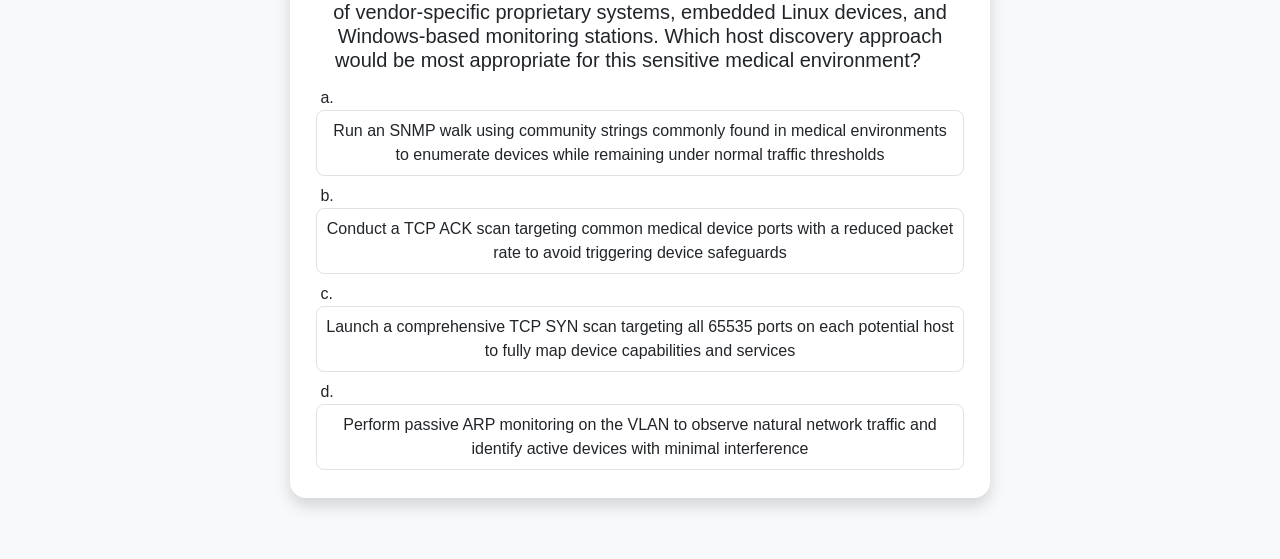 click on "Perform passive ARP monitoring on the VLAN to observe natural network traffic and identify active devices with minimal interference" at bounding box center (640, 437) 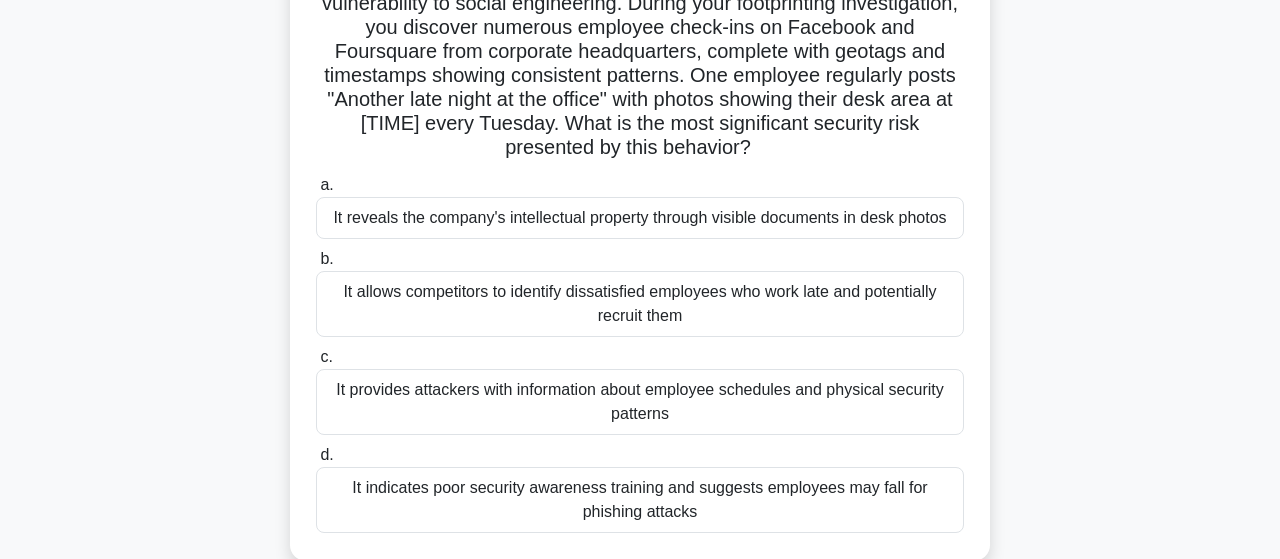 scroll, scrollTop: 208, scrollLeft: 0, axis: vertical 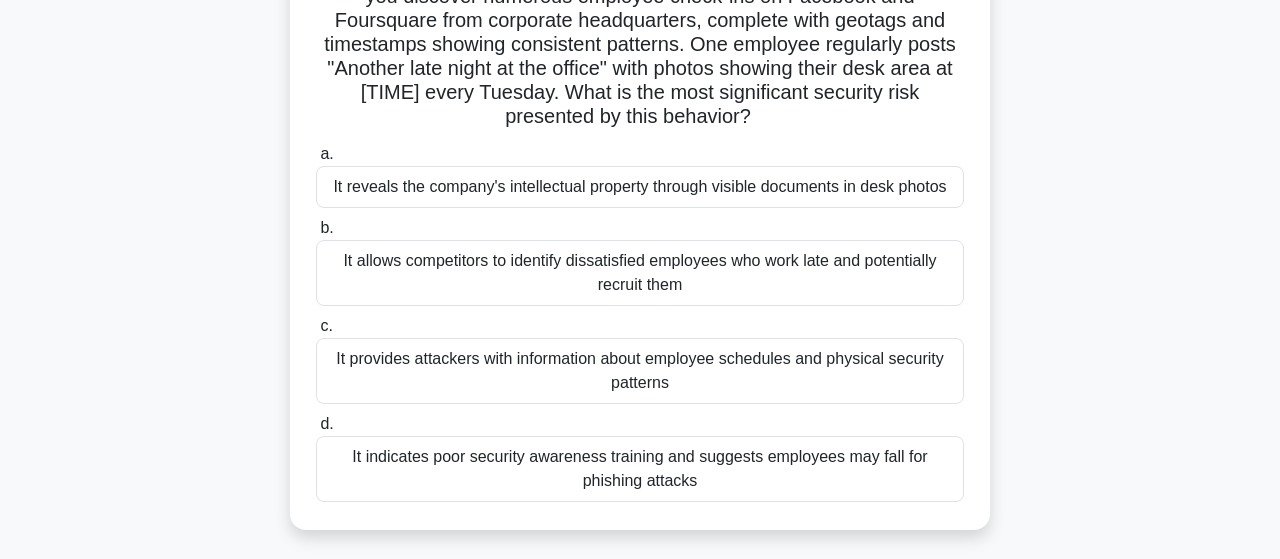 click on "It provides attackers with information about employee schedules and physical security patterns" at bounding box center (640, 371) 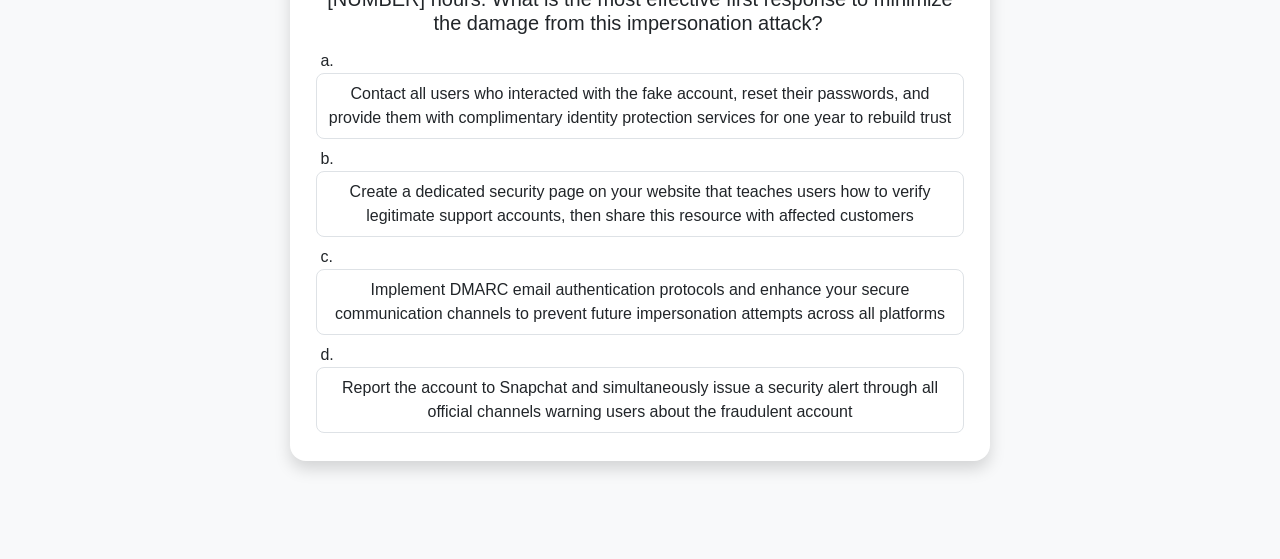 scroll, scrollTop: 416, scrollLeft: 0, axis: vertical 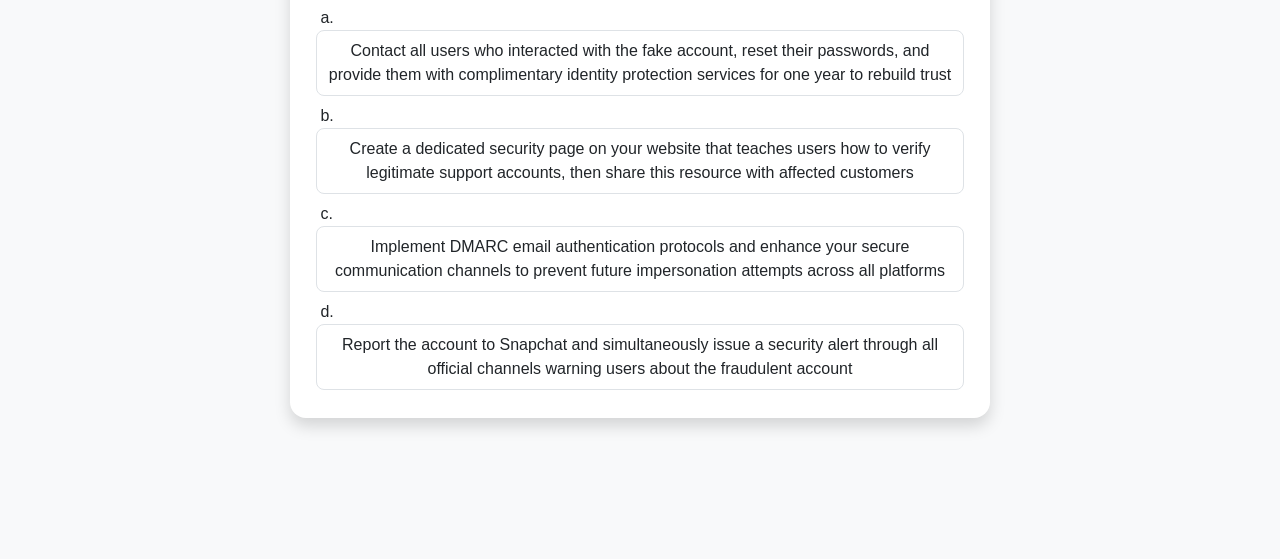 click on "Report the account to Snapchat and simultaneously issue a security alert through all official channels warning users about the fraudulent account" at bounding box center (640, 357) 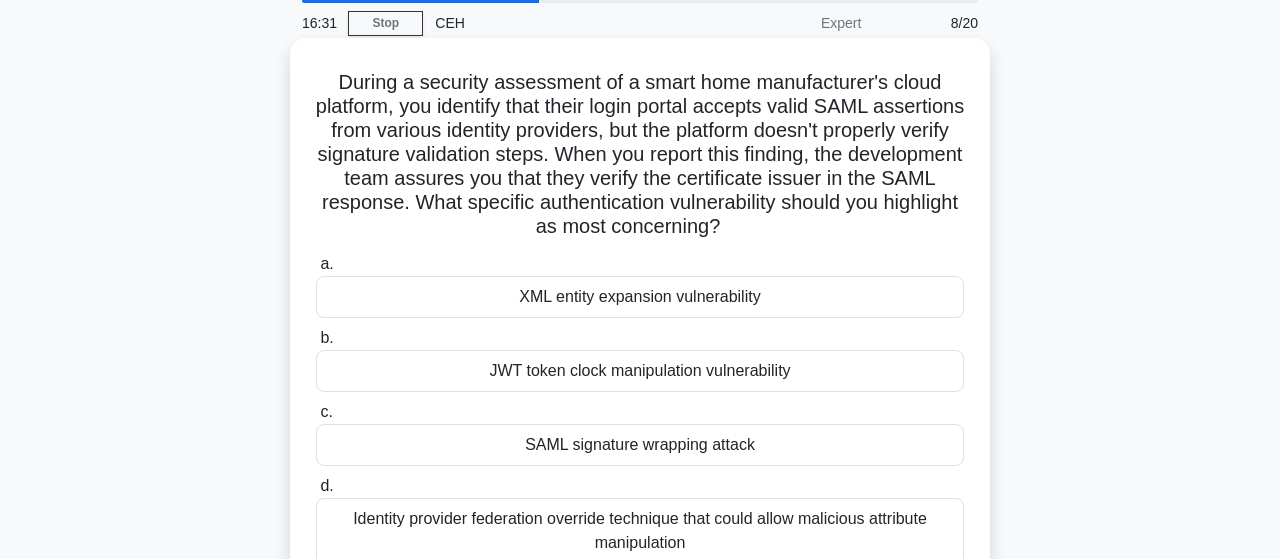scroll, scrollTop: 104, scrollLeft: 0, axis: vertical 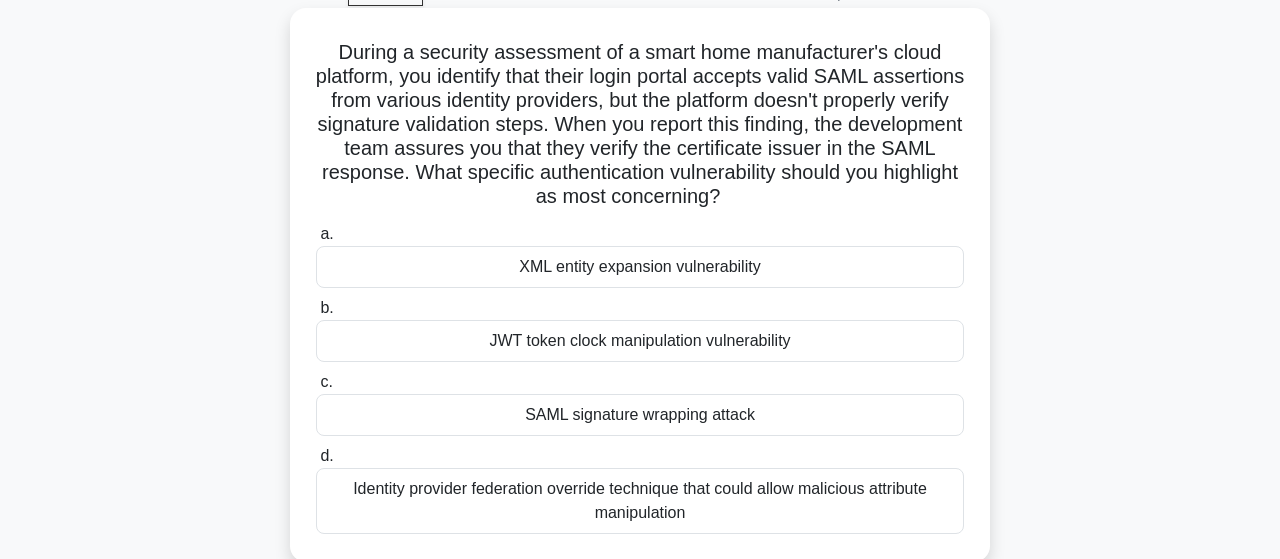 click on "SAML signature wrapping attack" at bounding box center (640, 415) 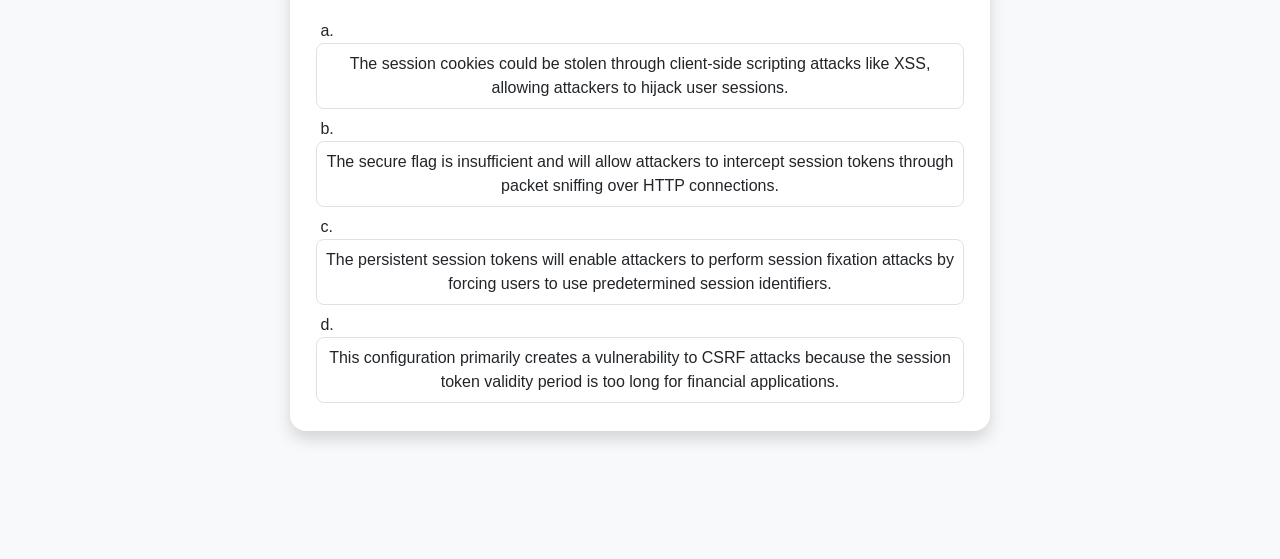 scroll, scrollTop: 208, scrollLeft: 0, axis: vertical 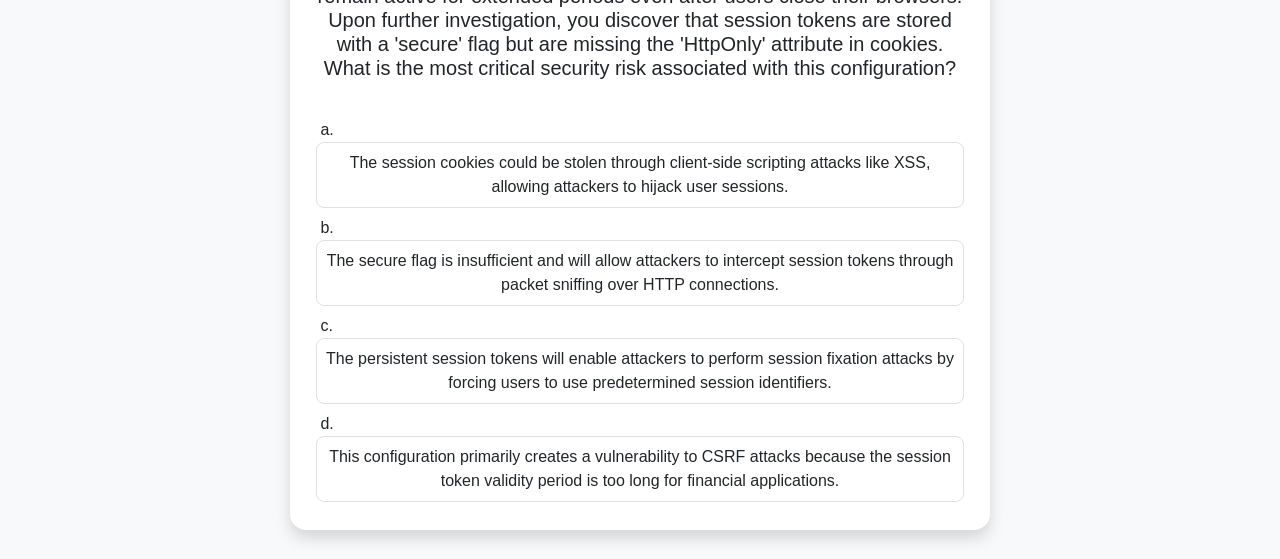 click on "The session cookies could be stolen through client-side scripting attacks like XSS, allowing attackers to hijack user sessions." at bounding box center [640, 175] 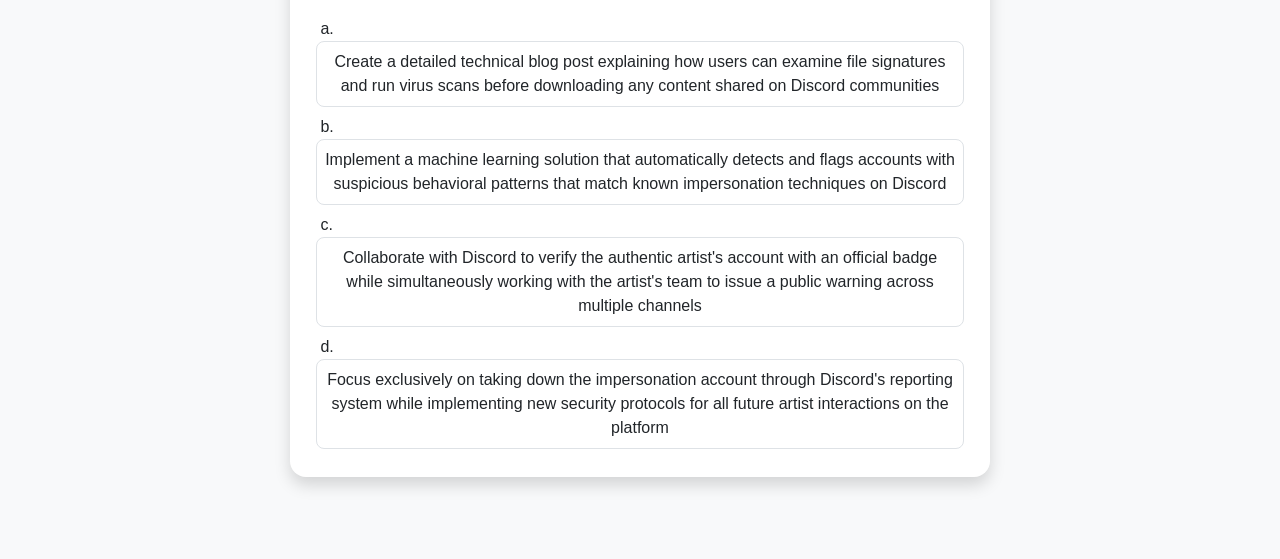 scroll, scrollTop: 520, scrollLeft: 0, axis: vertical 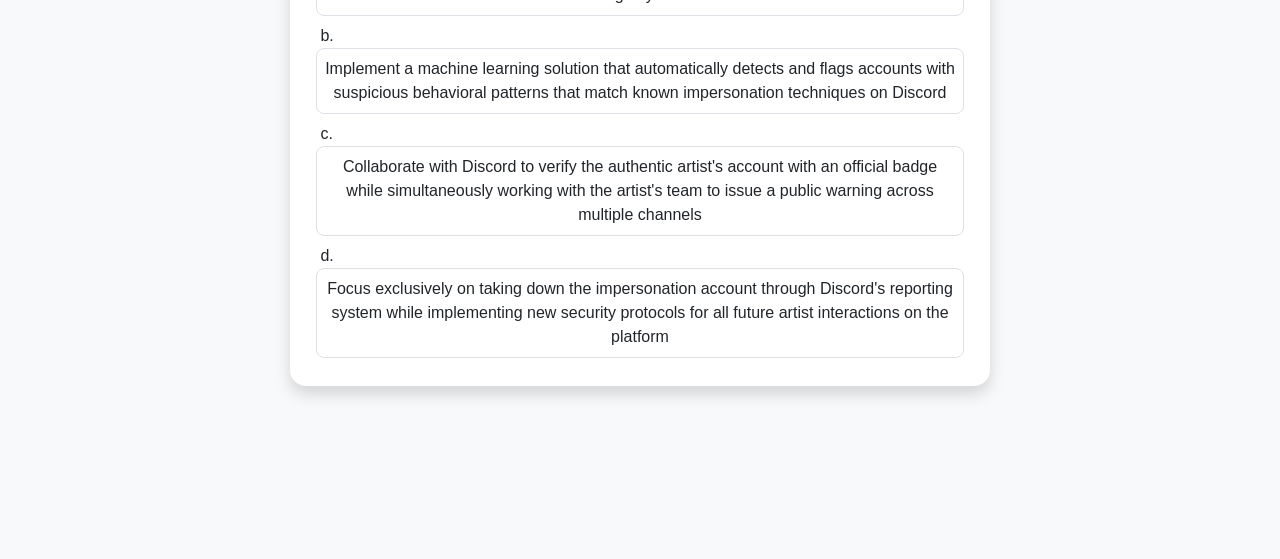 click on "Focus exclusively on taking down the impersonation account through Discord's reporting system while implementing new security protocols for all future artist interactions on the platform" at bounding box center (640, 313) 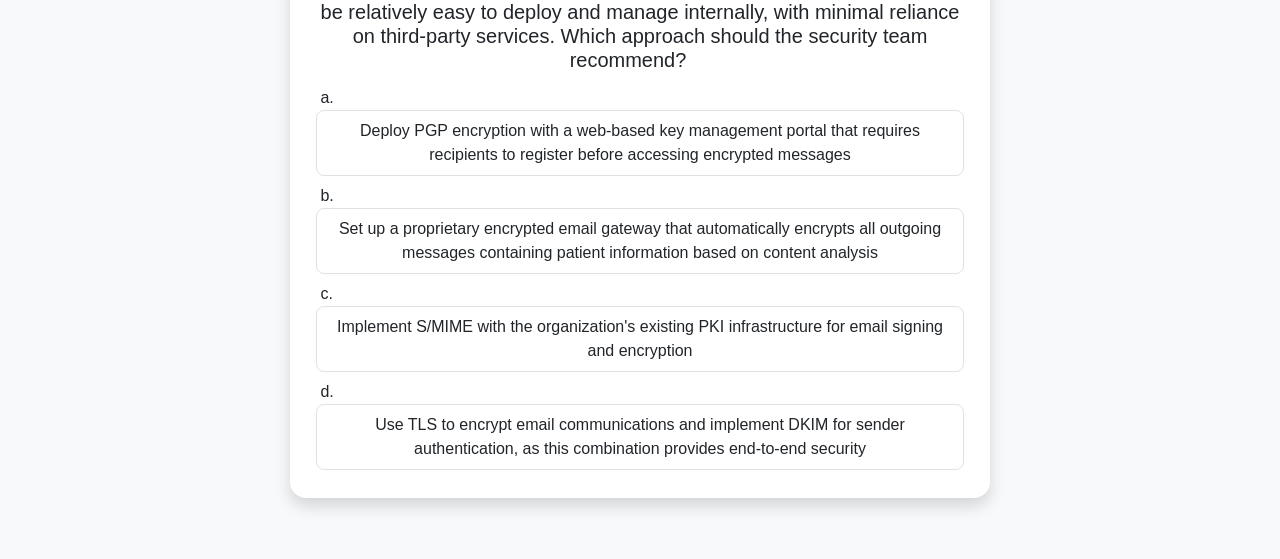 scroll, scrollTop: 276, scrollLeft: 0, axis: vertical 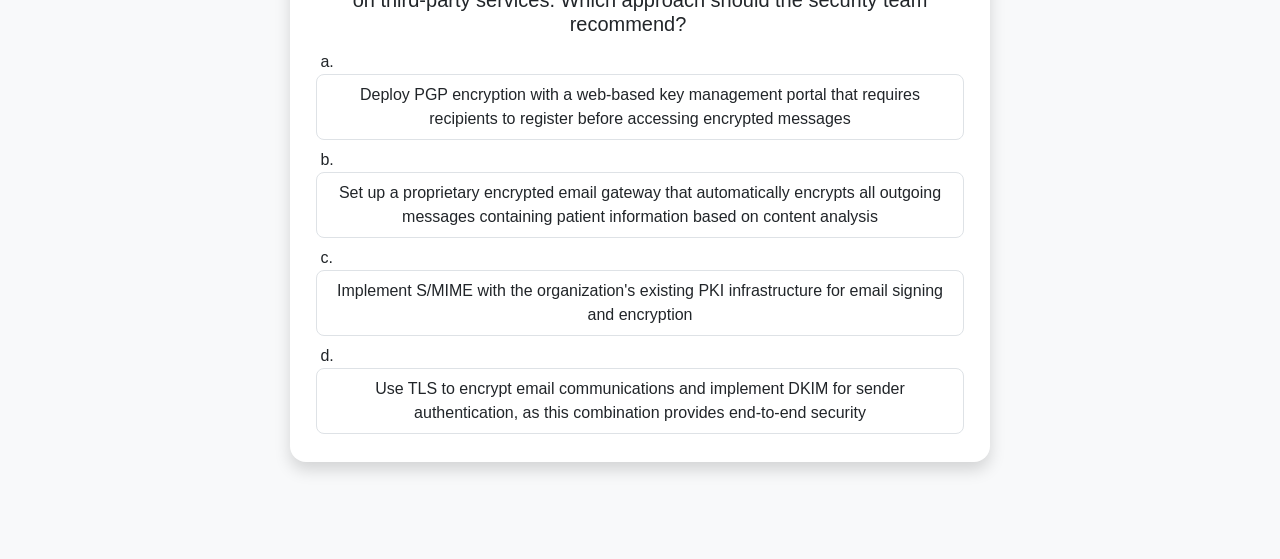 click on "Implement S/MIME with the organization's existing PKI infrastructure for email signing and encryption" at bounding box center (640, 303) 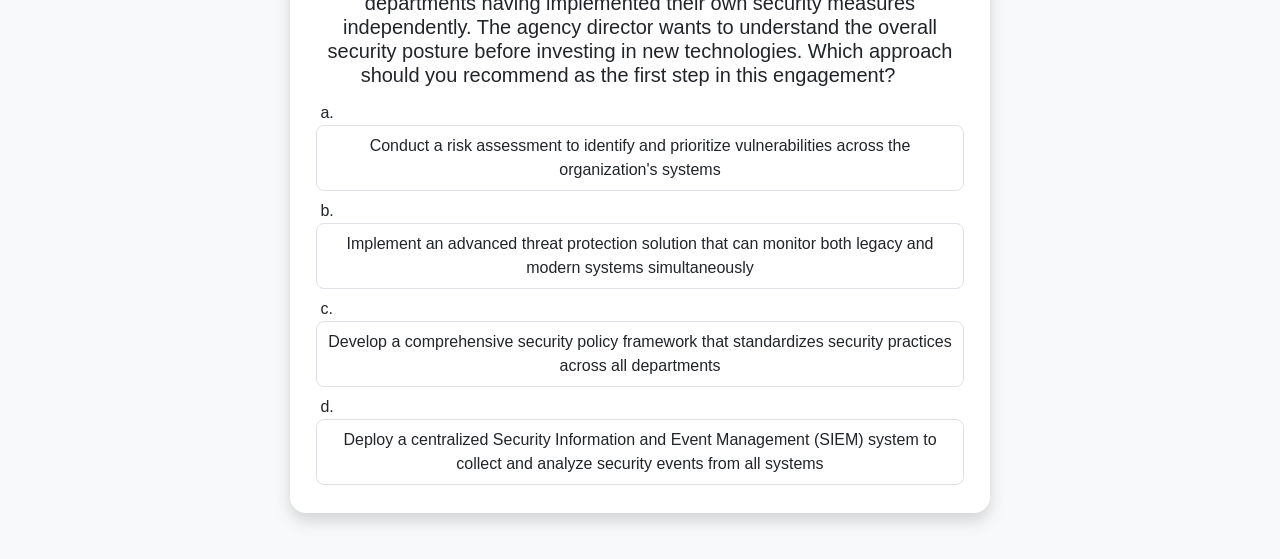 scroll, scrollTop: 208, scrollLeft: 0, axis: vertical 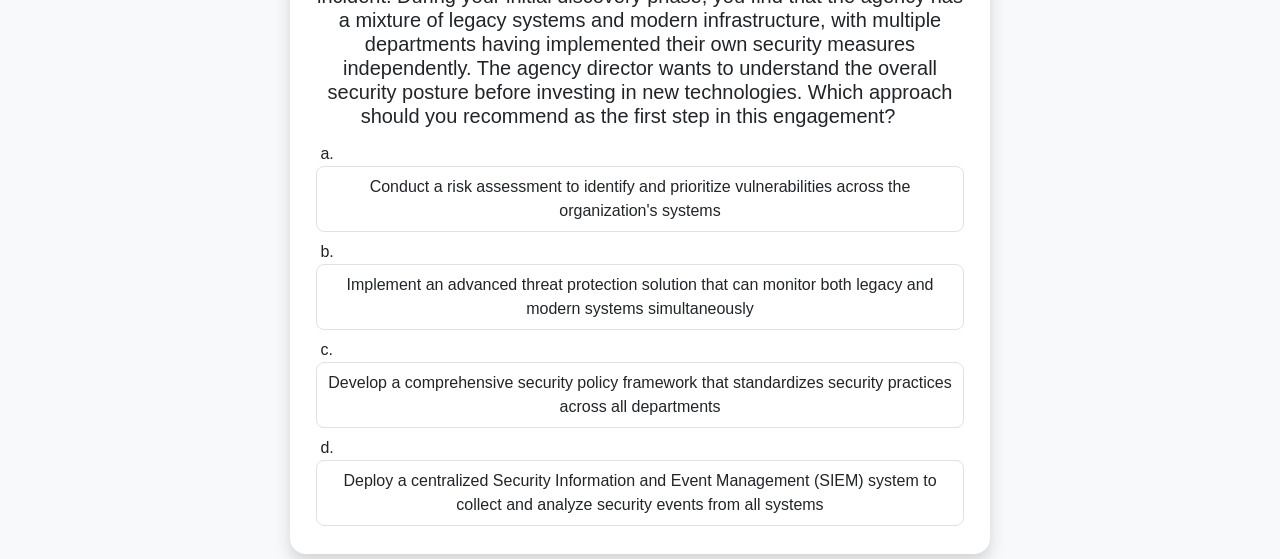 click on "Conduct a risk assessment to identify and prioritize vulnerabilities across the organization's systems" at bounding box center [640, 199] 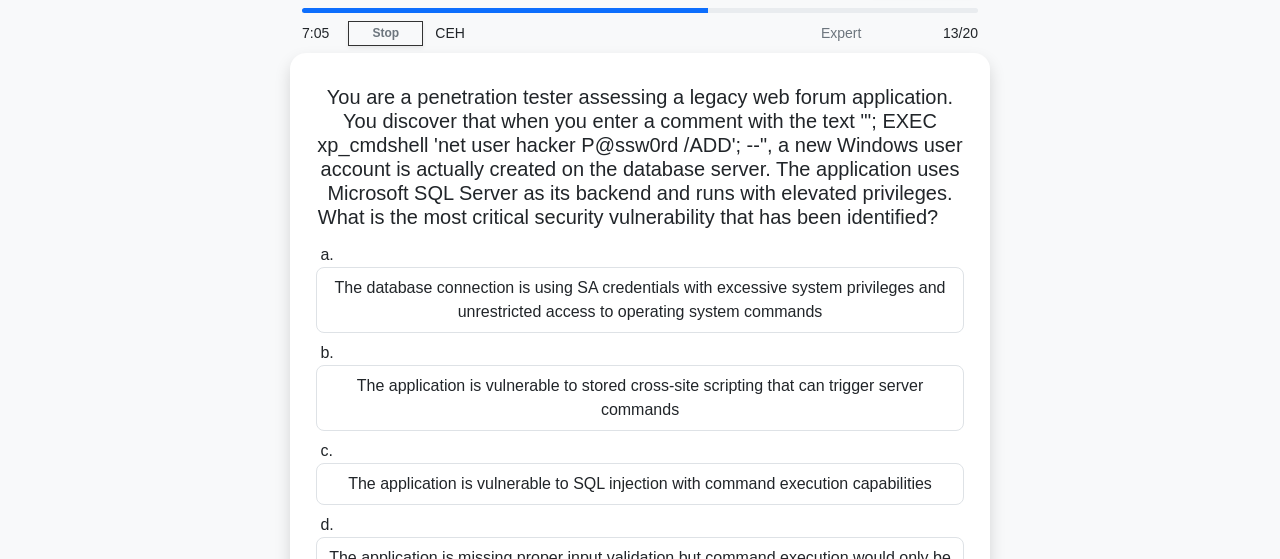 scroll, scrollTop: 104, scrollLeft: 0, axis: vertical 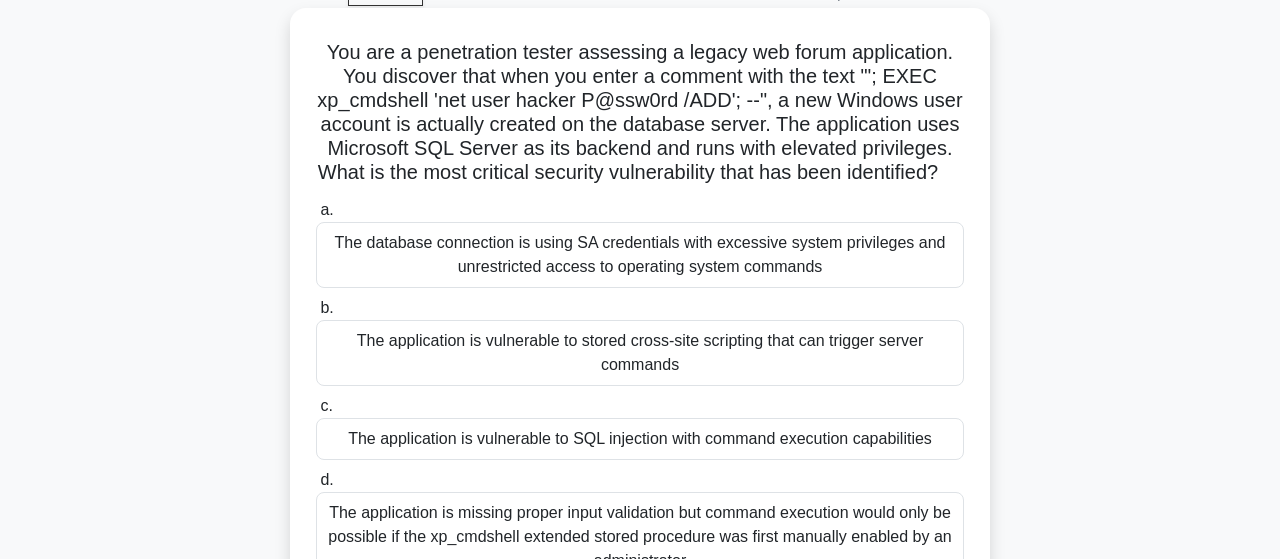 click on "The application is vulnerable to SQL injection with command execution capabilities" at bounding box center (640, 439) 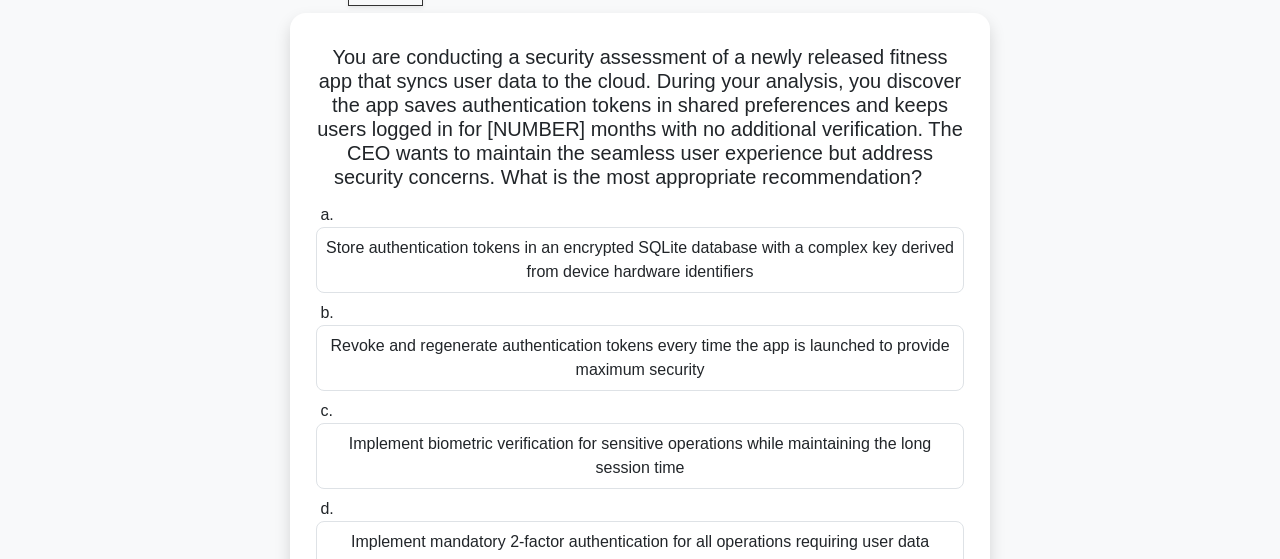 scroll, scrollTop: 208, scrollLeft: 0, axis: vertical 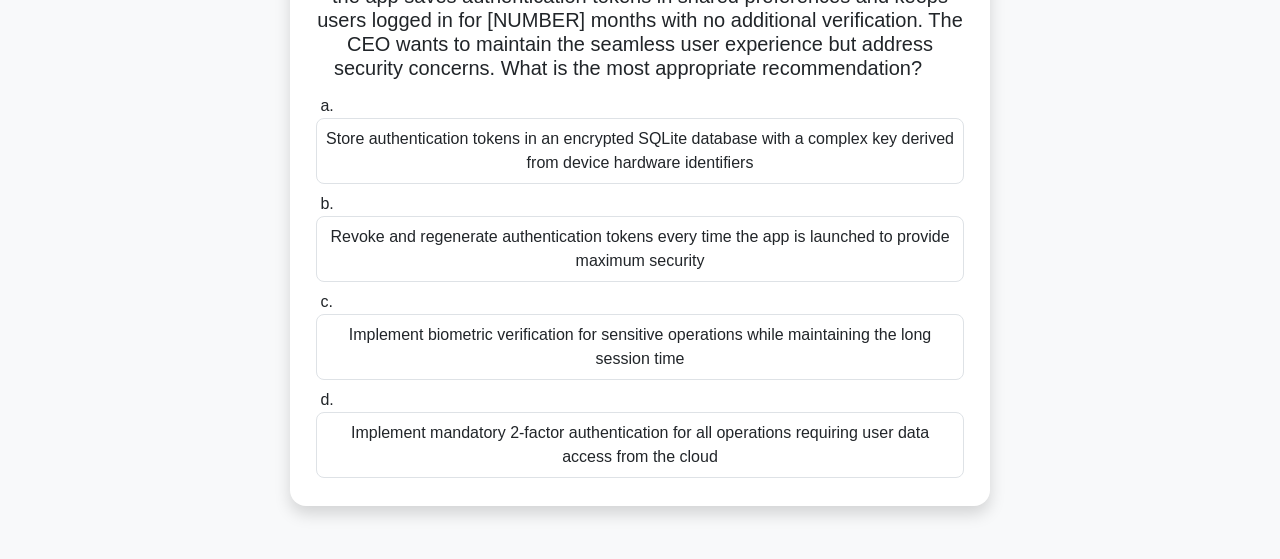 click on "Revoke and regenerate authentication tokens every time the app is launched to provide maximum security" at bounding box center (640, 249) 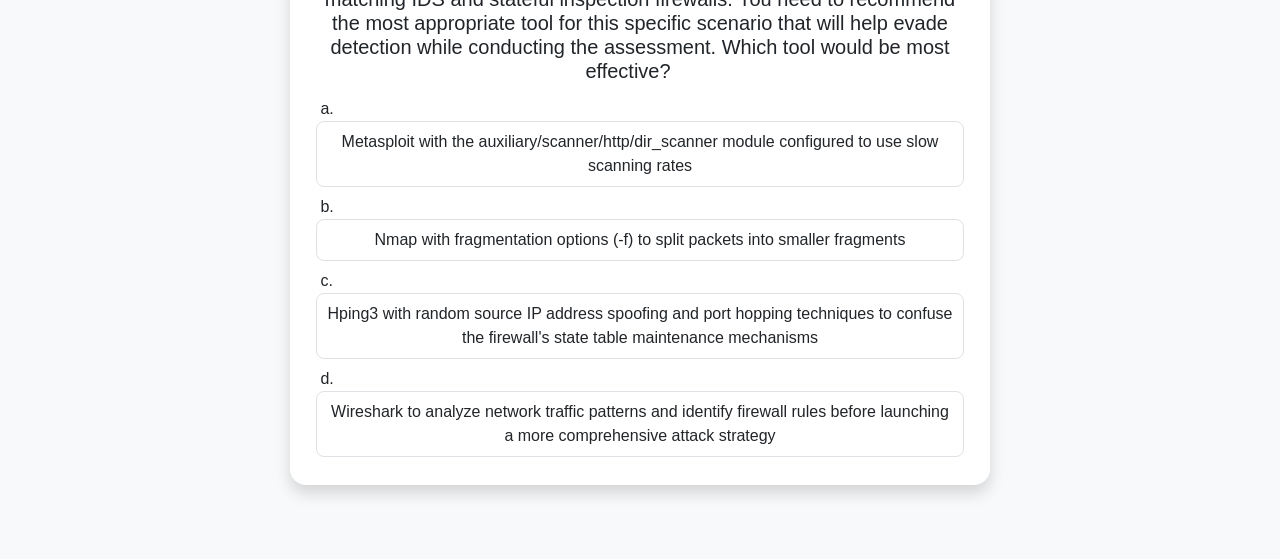 scroll, scrollTop: 238, scrollLeft: 0, axis: vertical 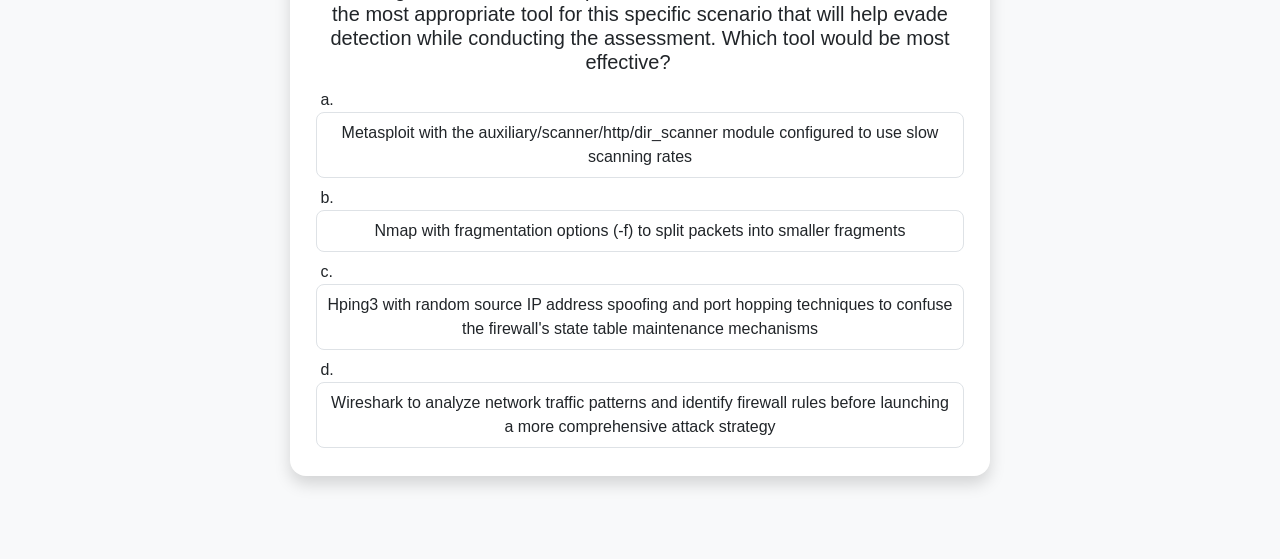 click on "Nmap with fragmentation options (-f) to split packets into smaller fragments" at bounding box center [640, 231] 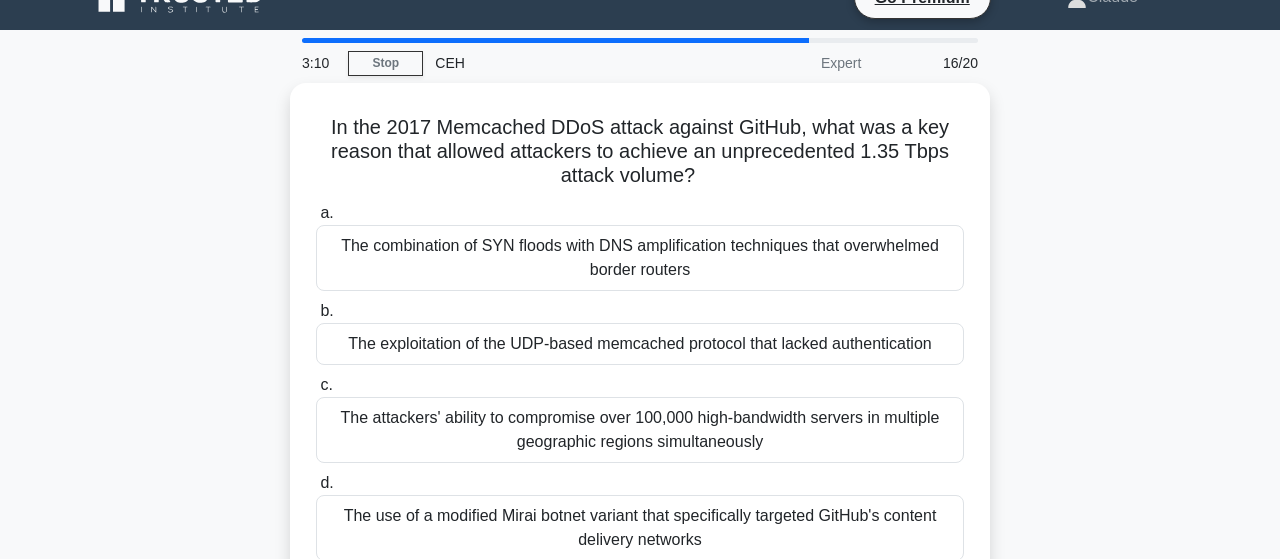 scroll, scrollTop: 0, scrollLeft: 0, axis: both 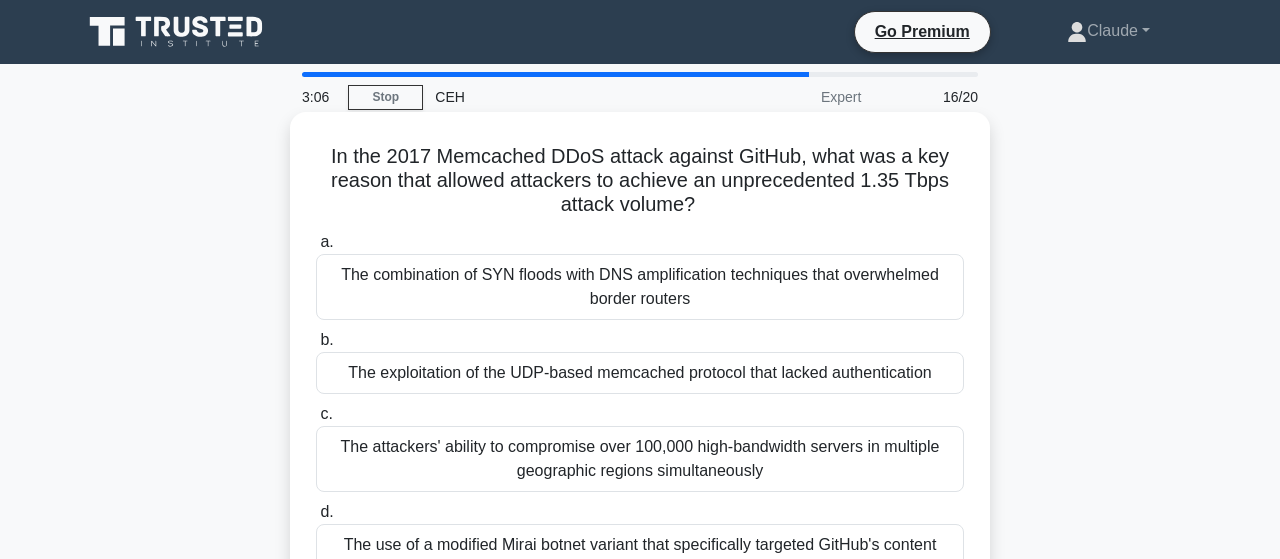 click on "The combination of SYN floods with DNS amplification techniques that overwhelmed border routers" at bounding box center [640, 287] 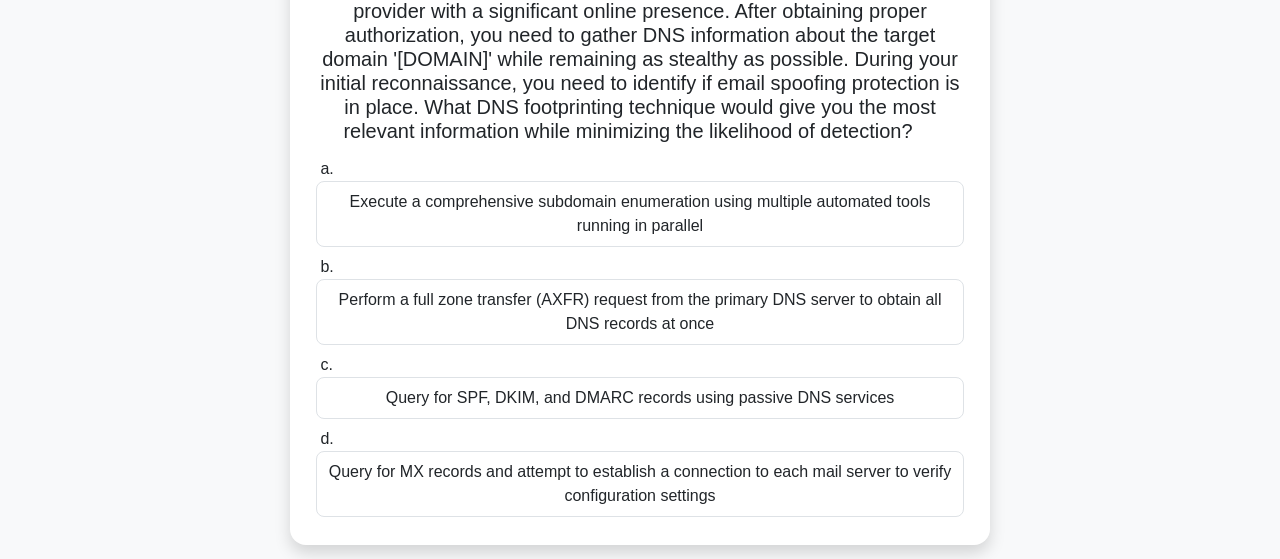 scroll, scrollTop: 208, scrollLeft: 0, axis: vertical 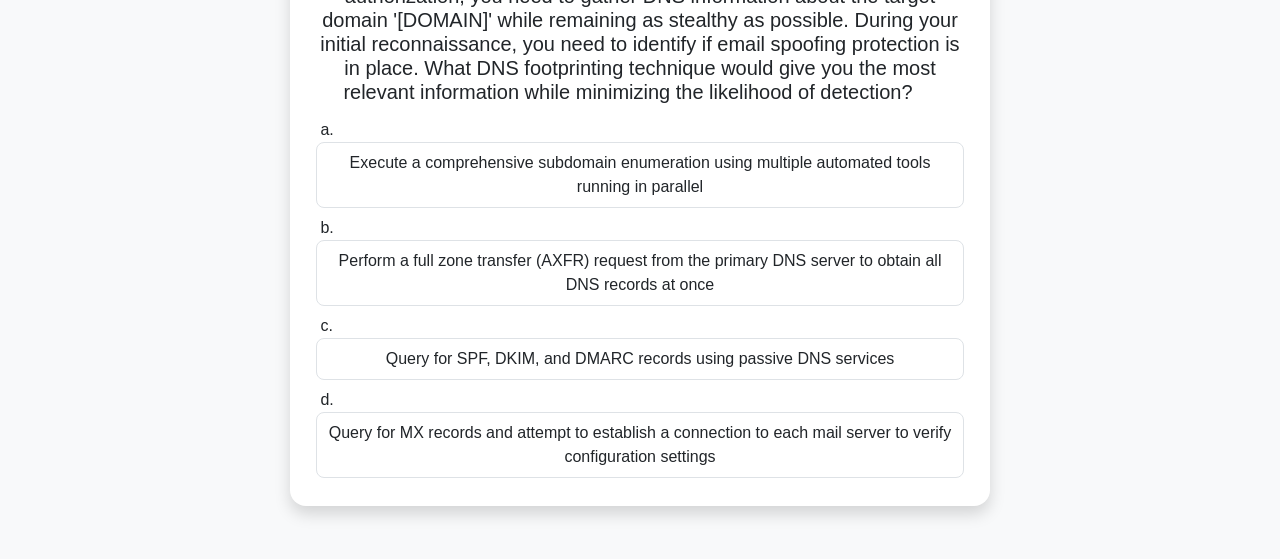 click on "Query for SPF, DKIM, and DMARC records using passive DNS services" at bounding box center [640, 359] 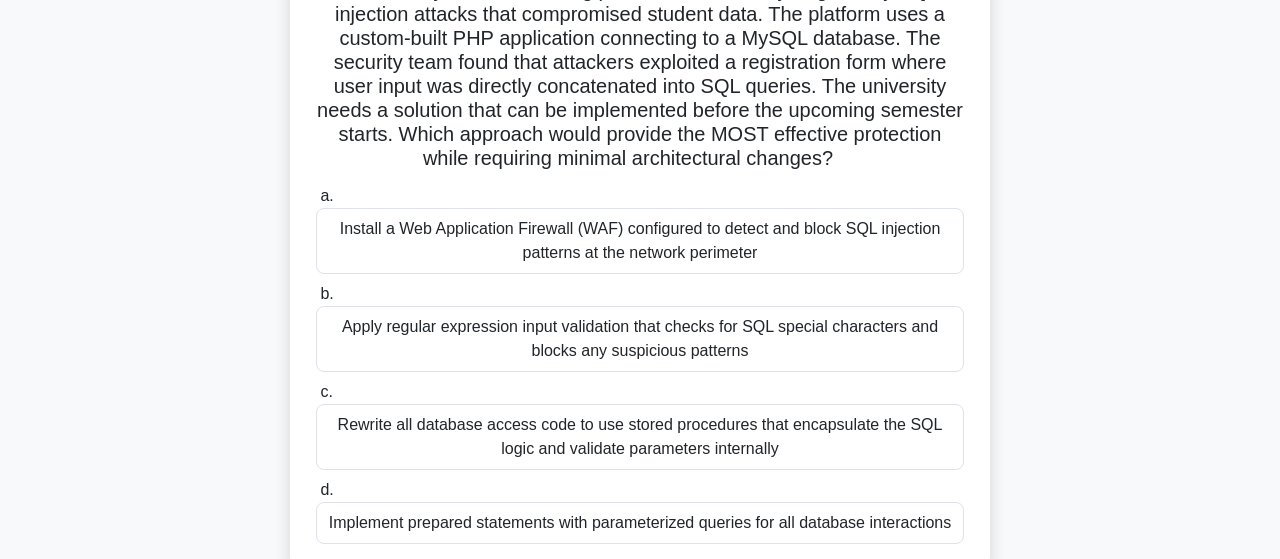scroll, scrollTop: 208, scrollLeft: 0, axis: vertical 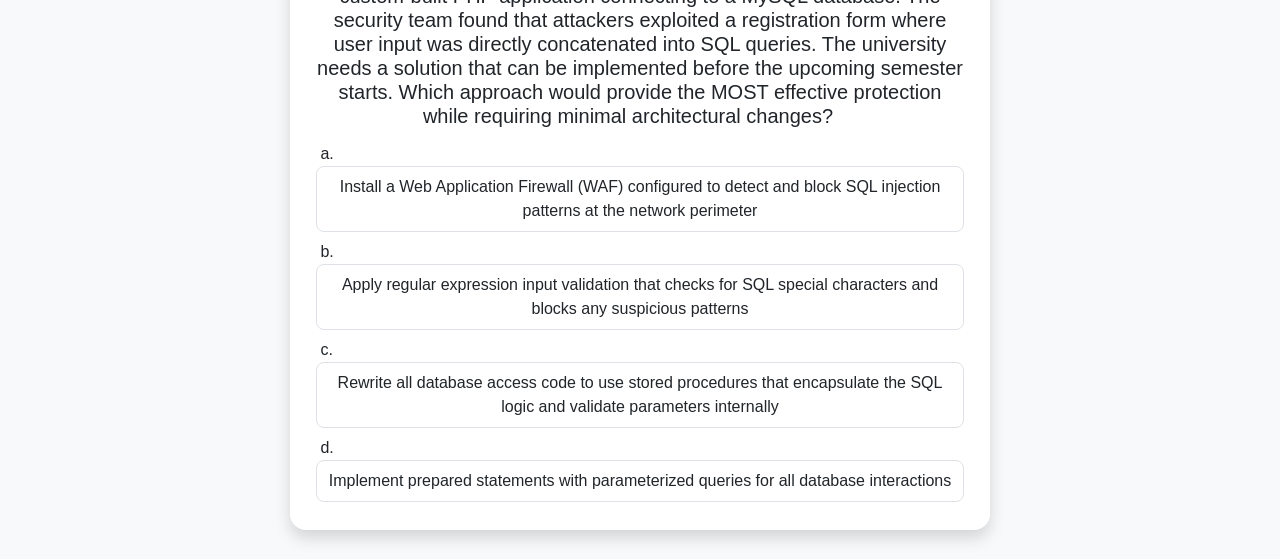 click on "Implement prepared statements with parameterized queries for all database interactions" at bounding box center [640, 481] 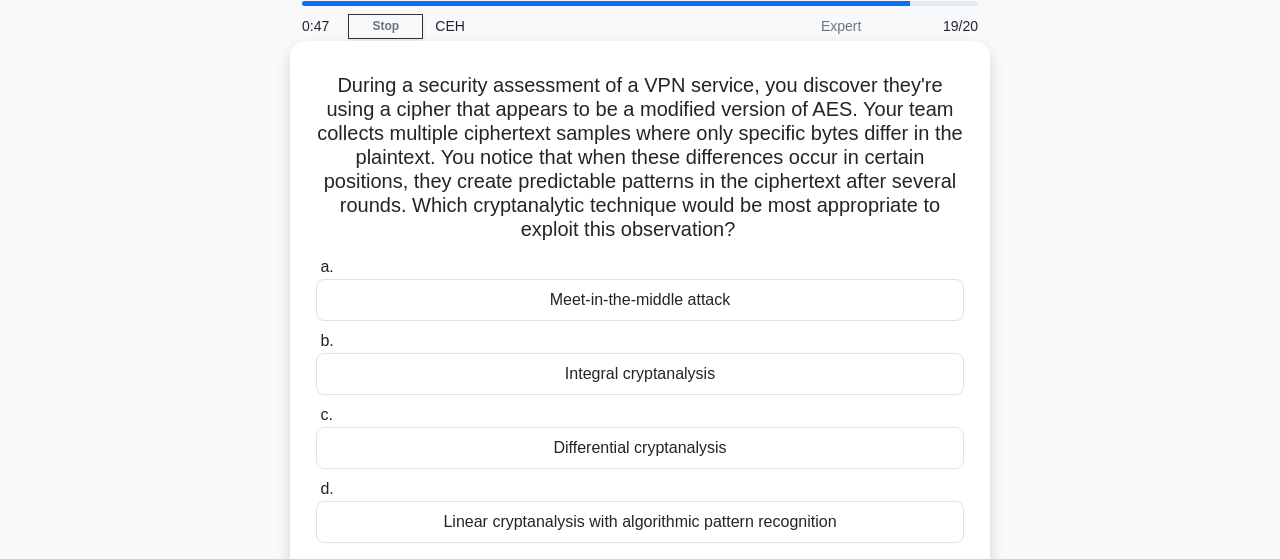 scroll, scrollTop: 104, scrollLeft: 0, axis: vertical 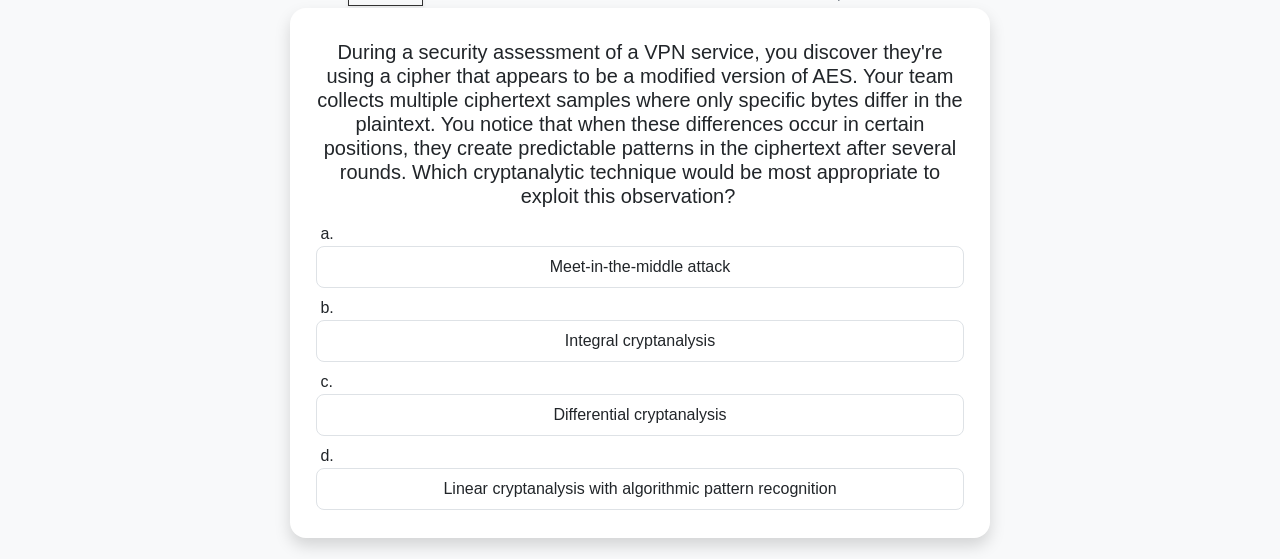 click on "Differential cryptanalysis" at bounding box center [640, 415] 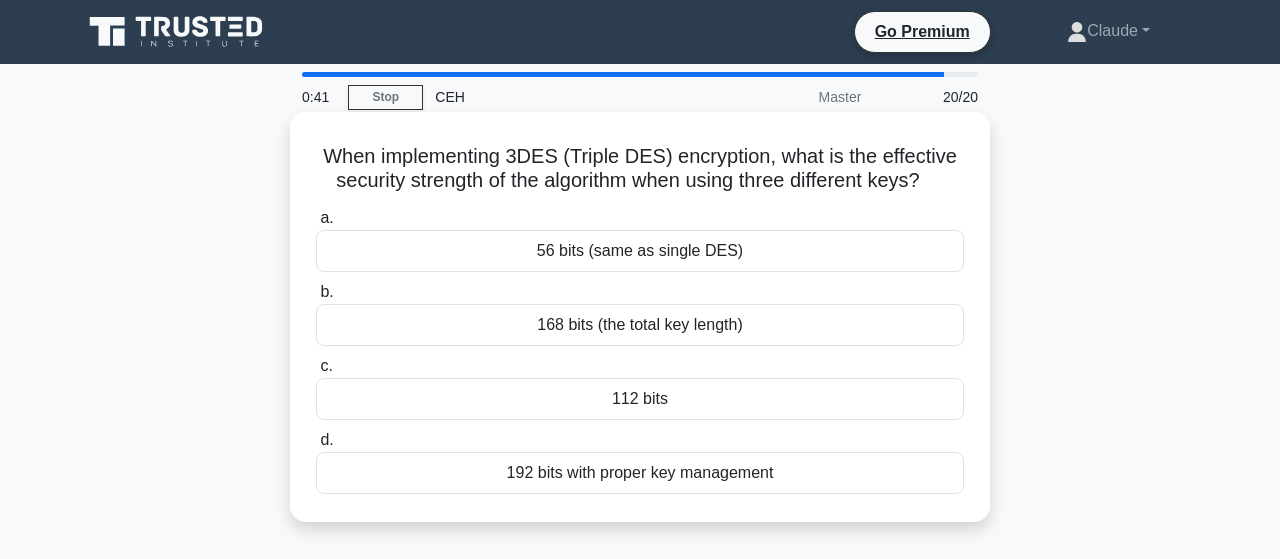 scroll, scrollTop: 0, scrollLeft: 0, axis: both 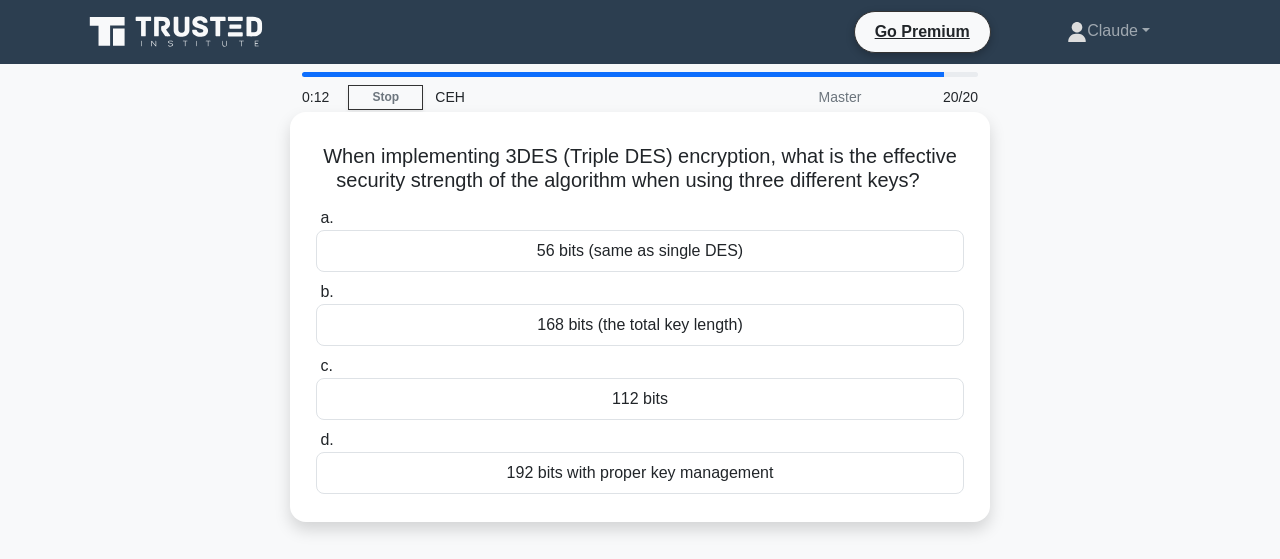 click on "168 bits (the total key length)" at bounding box center [640, 325] 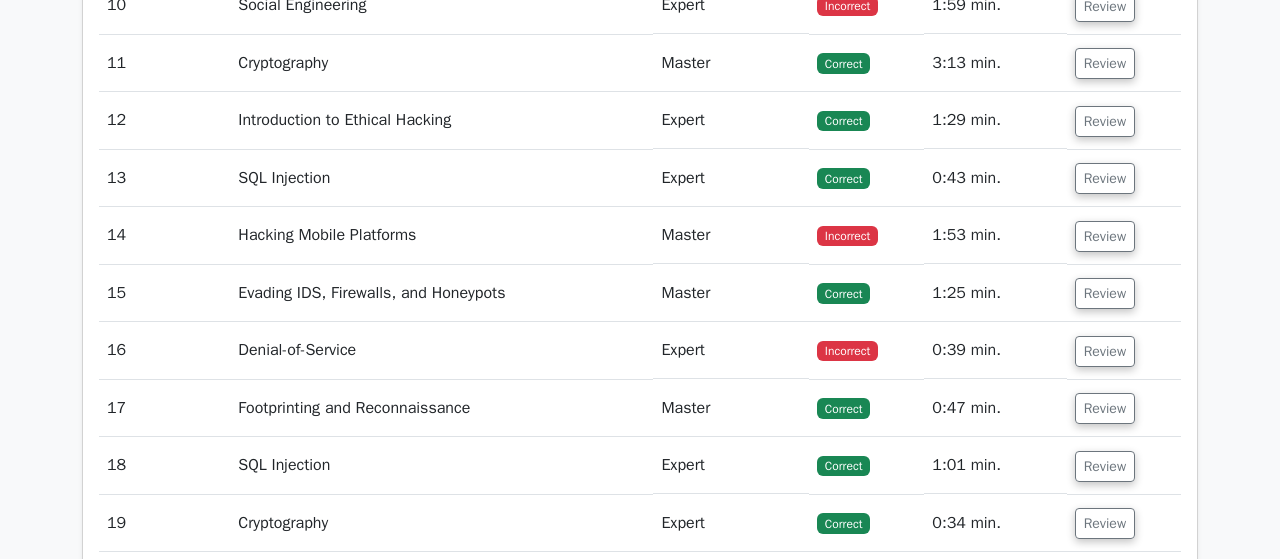 scroll, scrollTop: 3744, scrollLeft: 0, axis: vertical 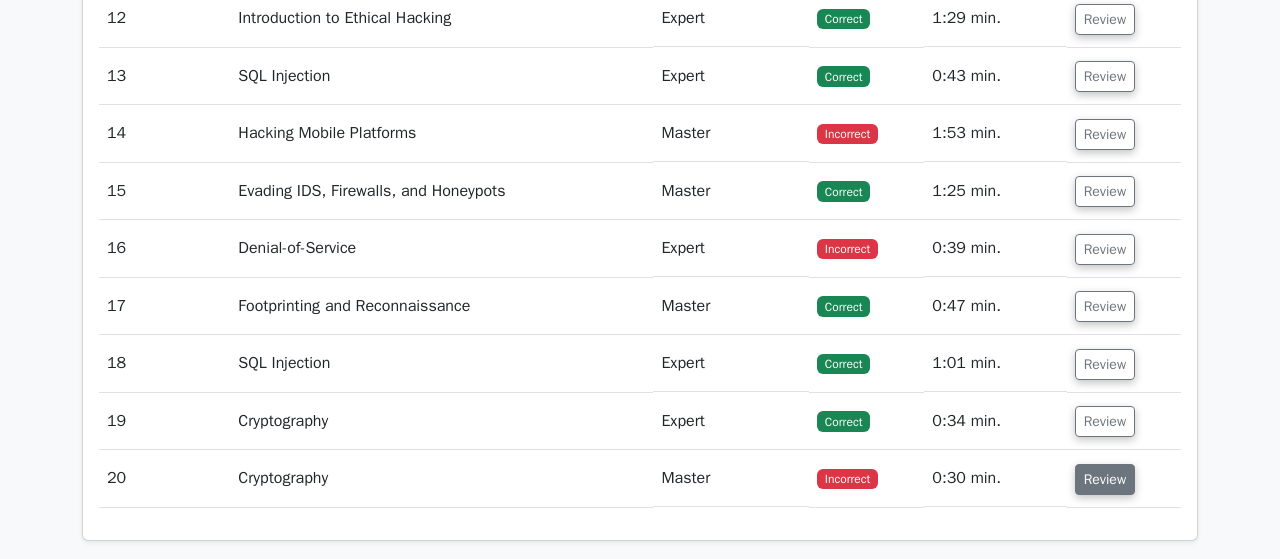 click on "Review" at bounding box center [1105, 479] 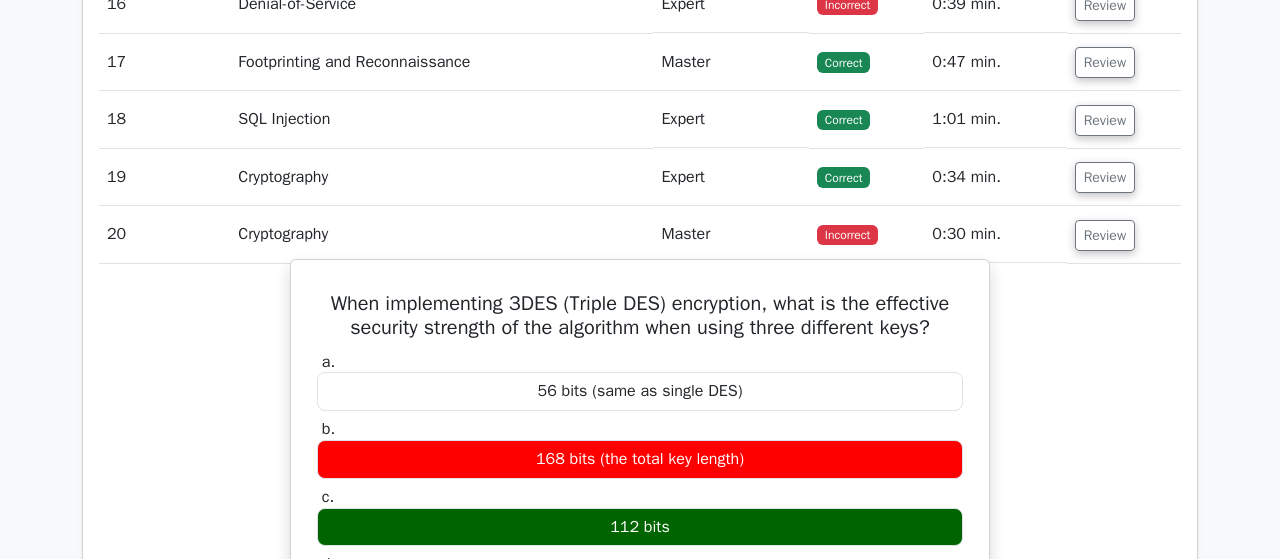 scroll, scrollTop: 3744, scrollLeft: 0, axis: vertical 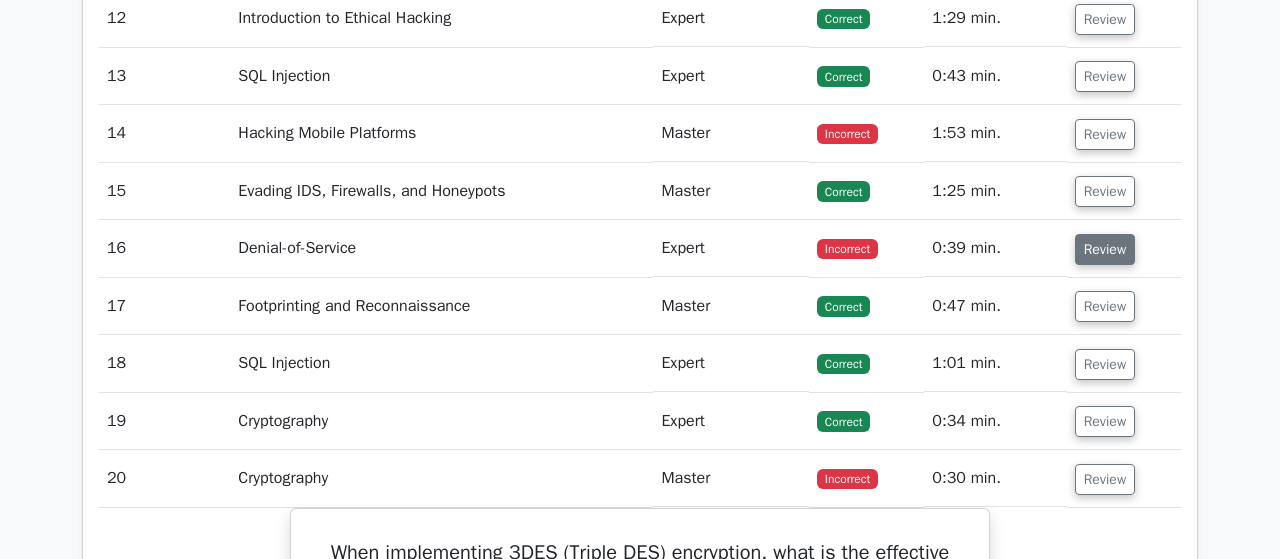 click on "Review" at bounding box center [1105, 249] 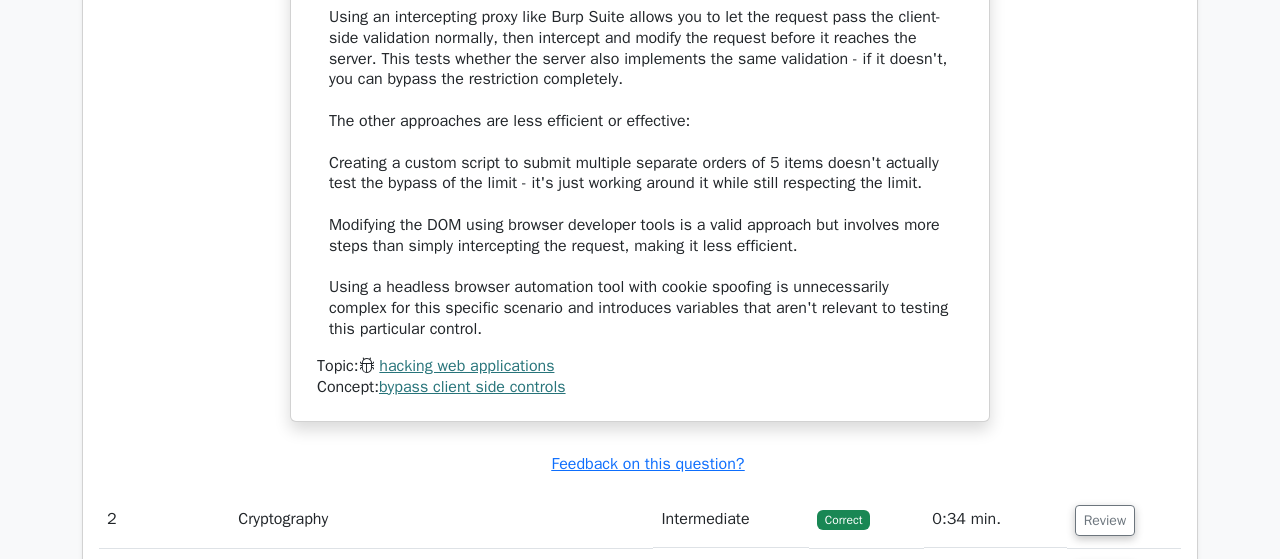 scroll, scrollTop: 2600, scrollLeft: 0, axis: vertical 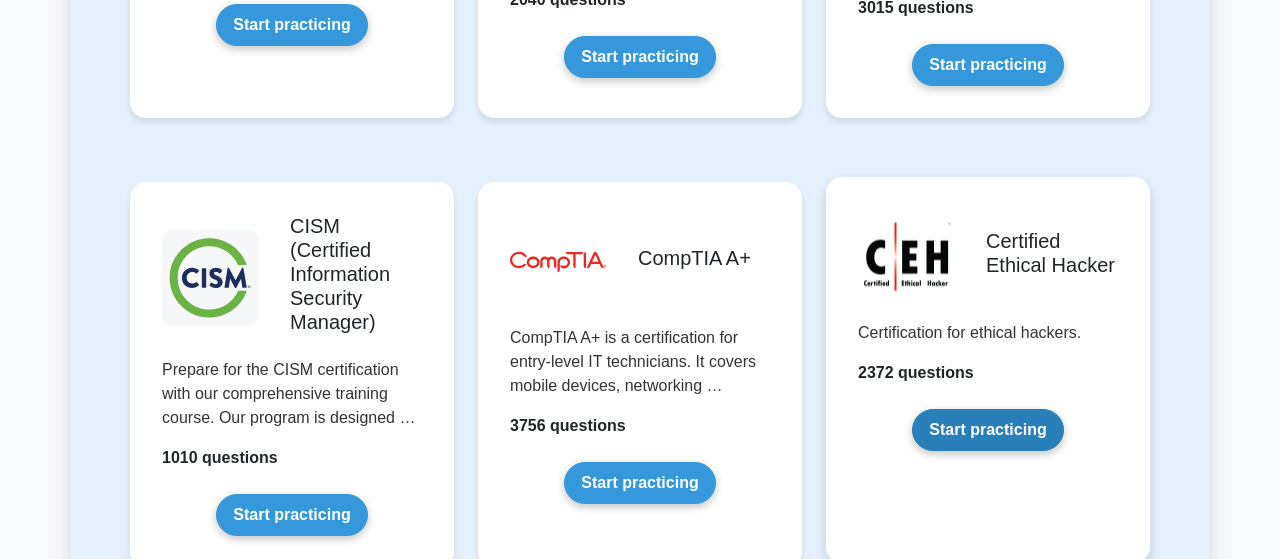 click on "Start practicing" at bounding box center (987, 430) 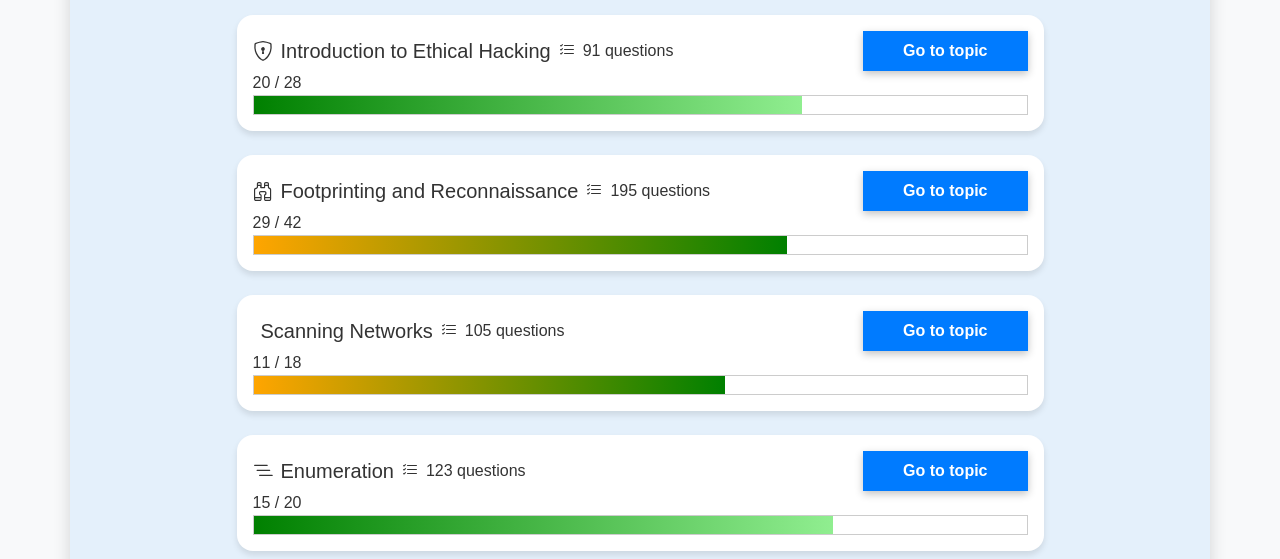 scroll, scrollTop: 1352, scrollLeft: 0, axis: vertical 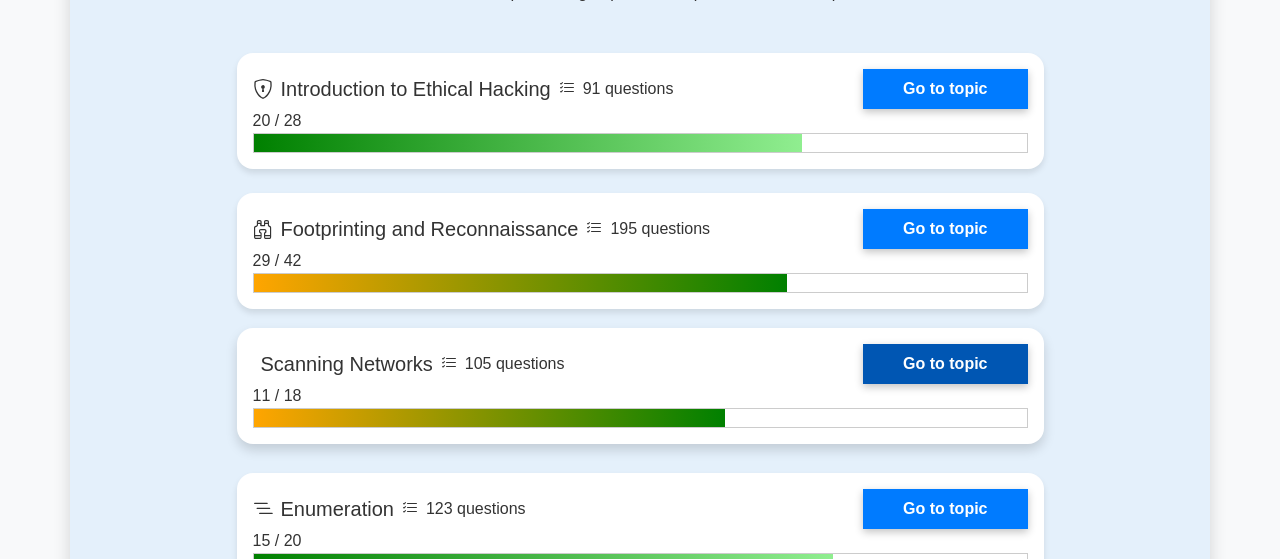 click on "Go to topic" at bounding box center [945, 364] 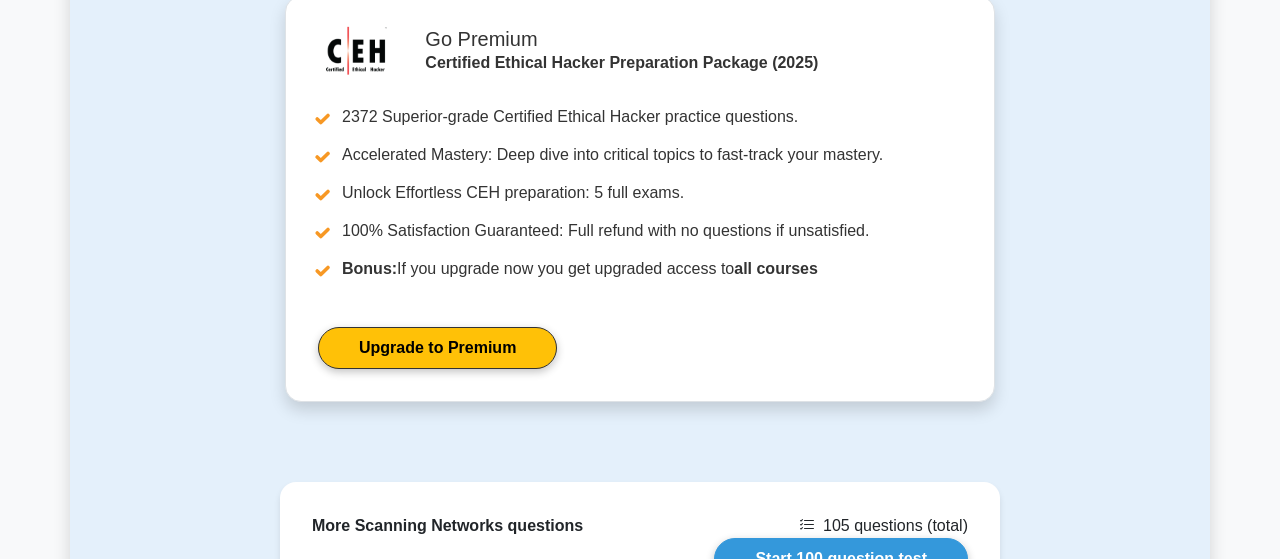 scroll, scrollTop: 1560, scrollLeft: 0, axis: vertical 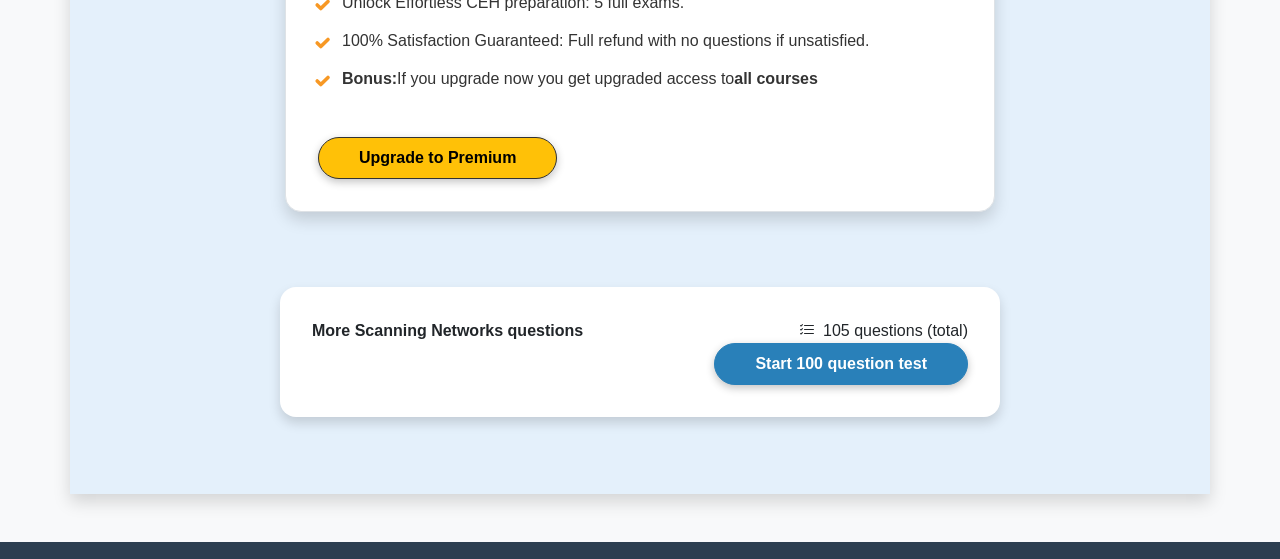 click on "Start 100 question test" at bounding box center [841, 364] 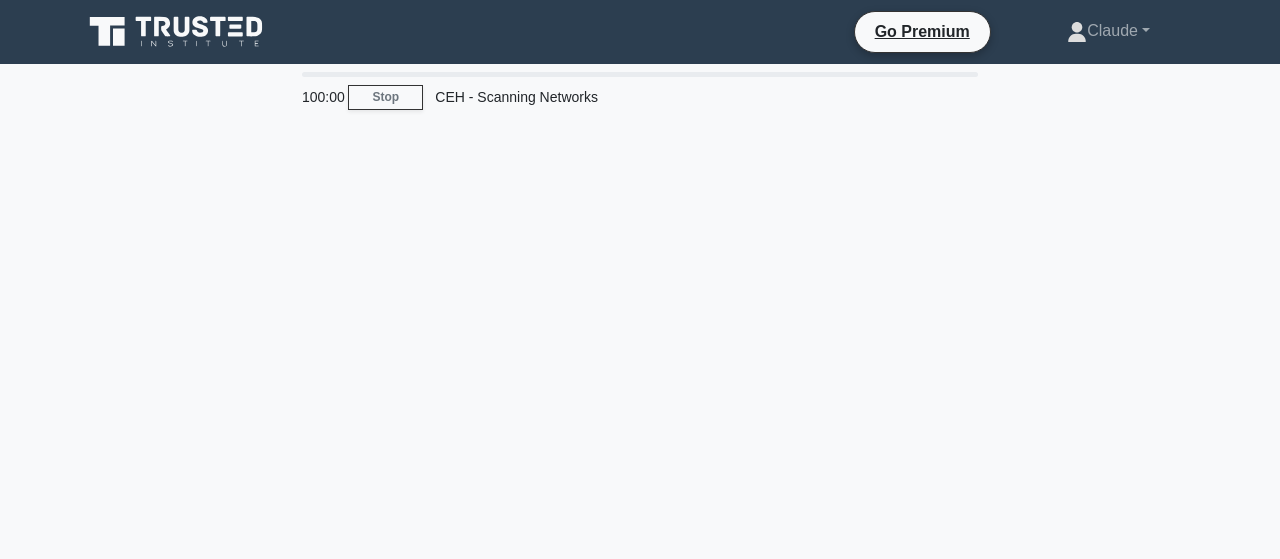 scroll, scrollTop: 0, scrollLeft: 0, axis: both 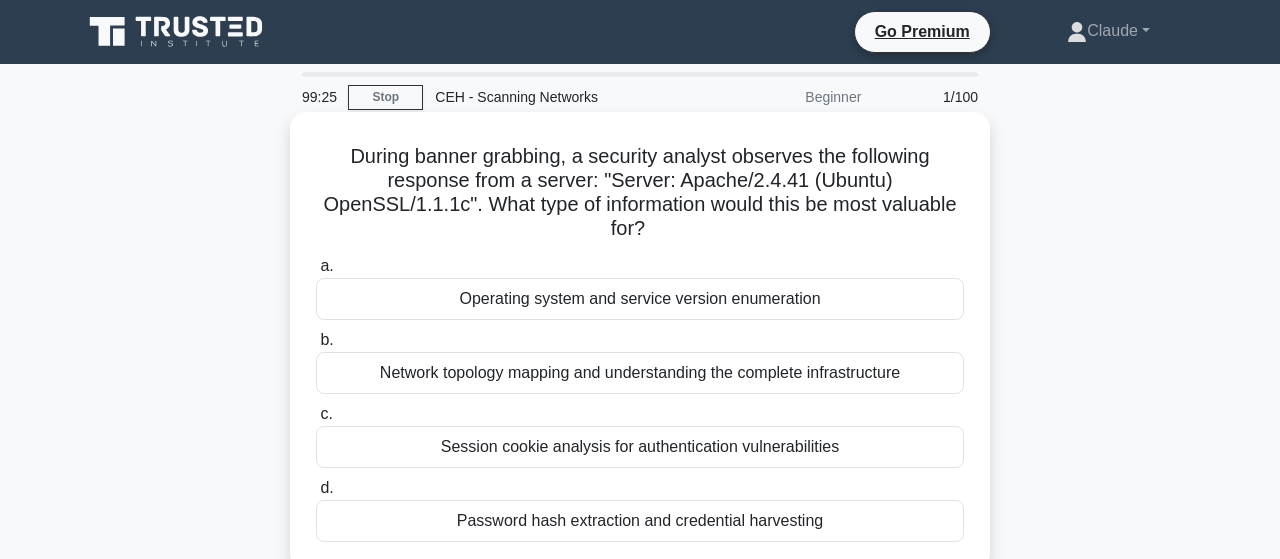 click on "Operating system and service version enumeration" at bounding box center [640, 299] 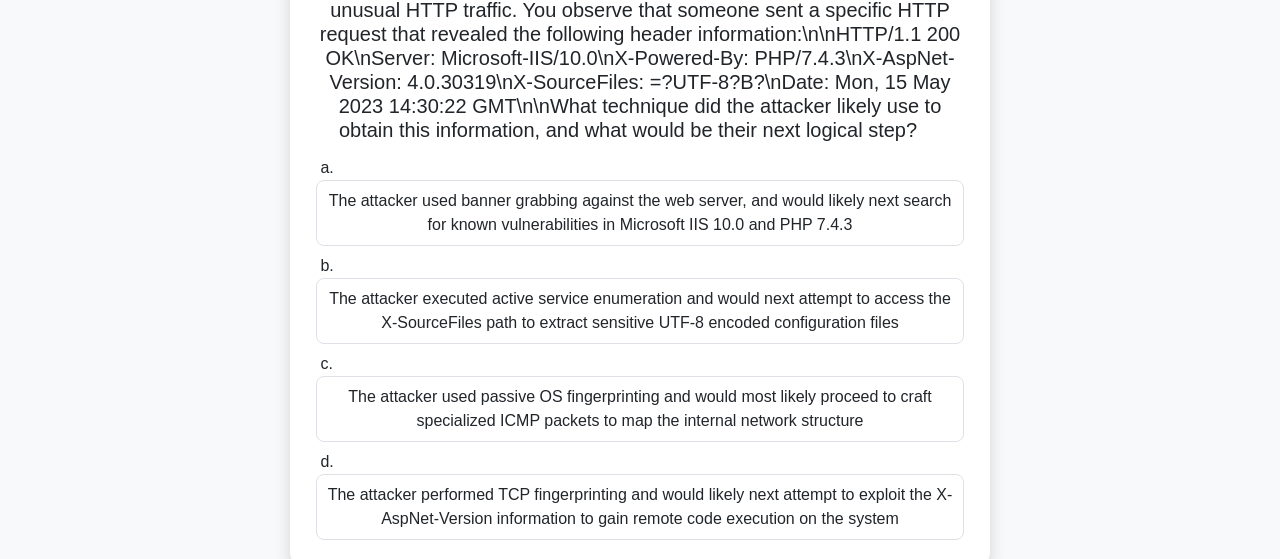 scroll, scrollTop: 208, scrollLeft: 0, axis: vertical 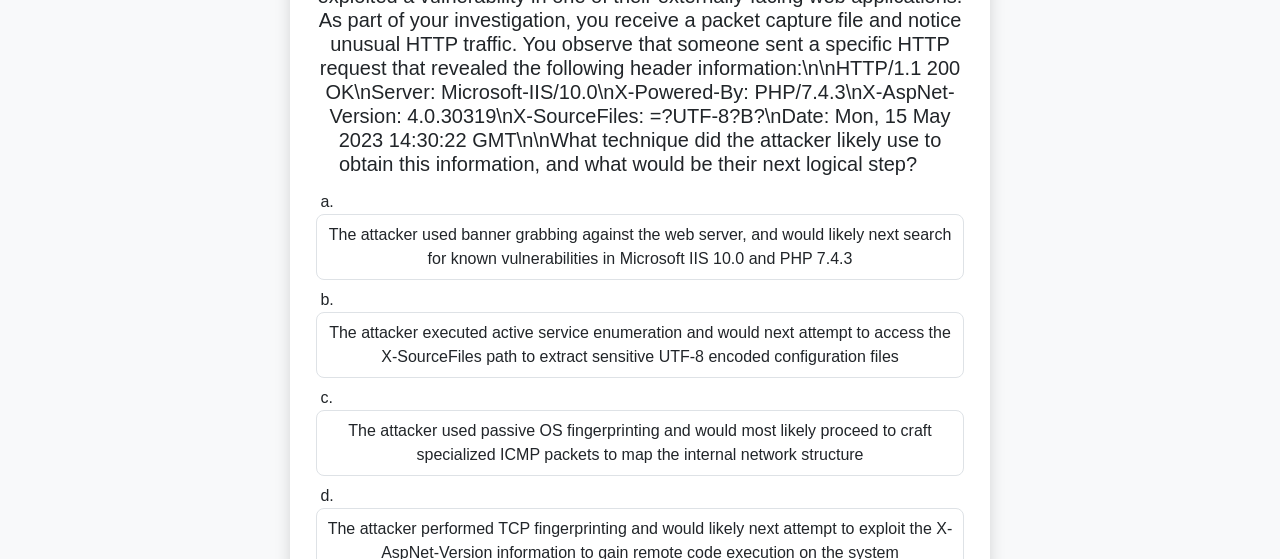 click on "The attacker used banner grabbing against the web server, and would likely next search for known vulnerabilities in Microsoft IIS 10.0 and PHP 7.4.3" at bounding box center (640, 247) 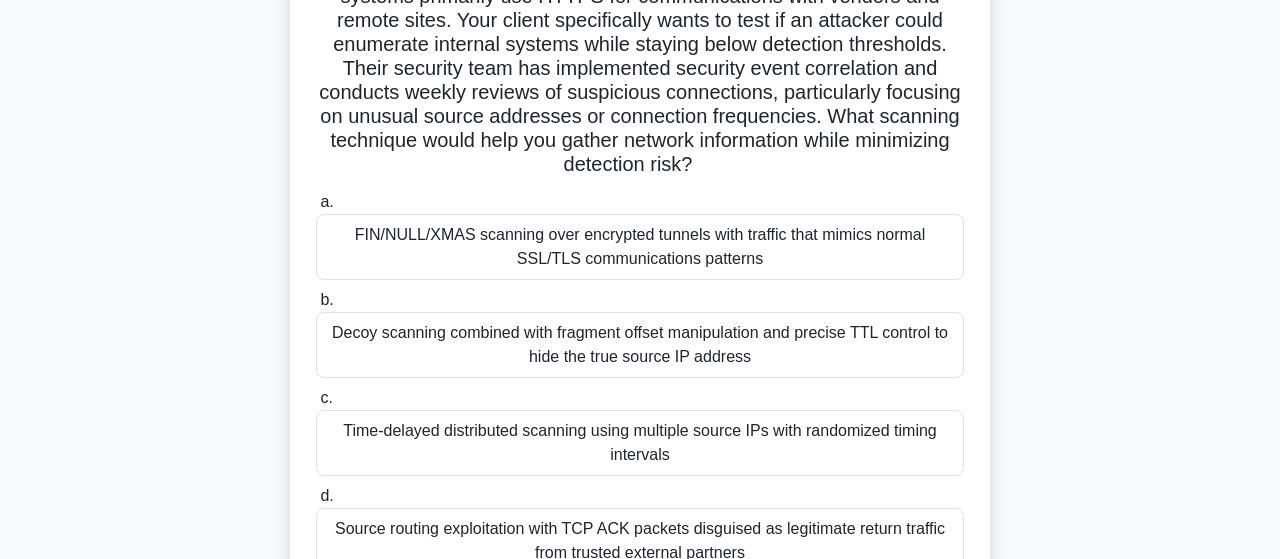 scroll, scrollTop: 384, scrollLeft: 0, axis: vertical 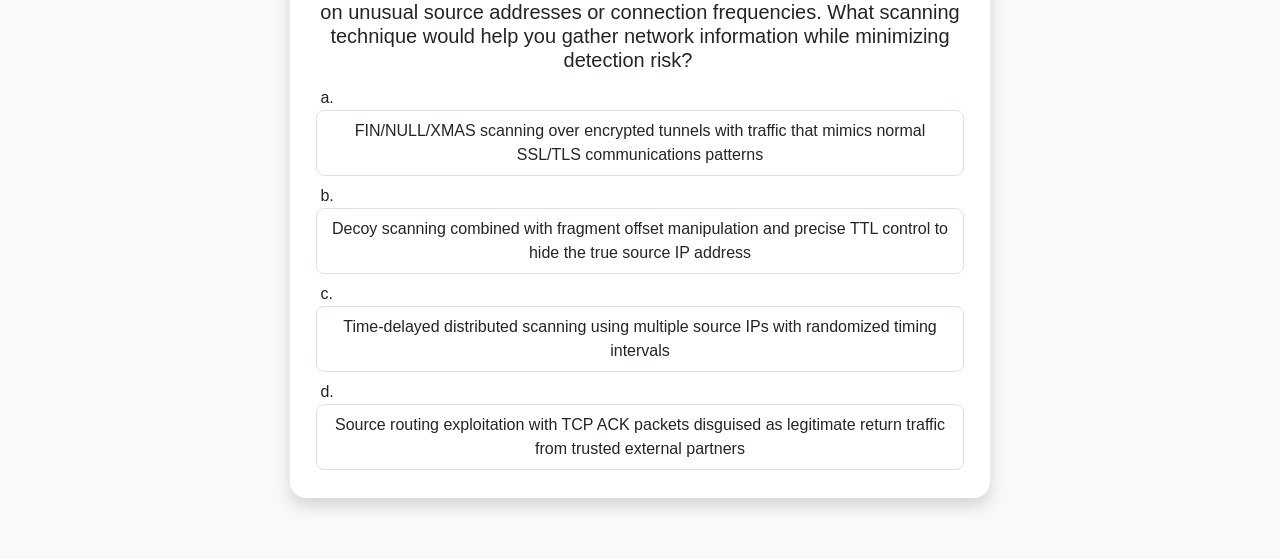 click on "Time-delayed distributed scanning using multiple source IPs with randomized timing intervals" at bounding box center (640, 339) 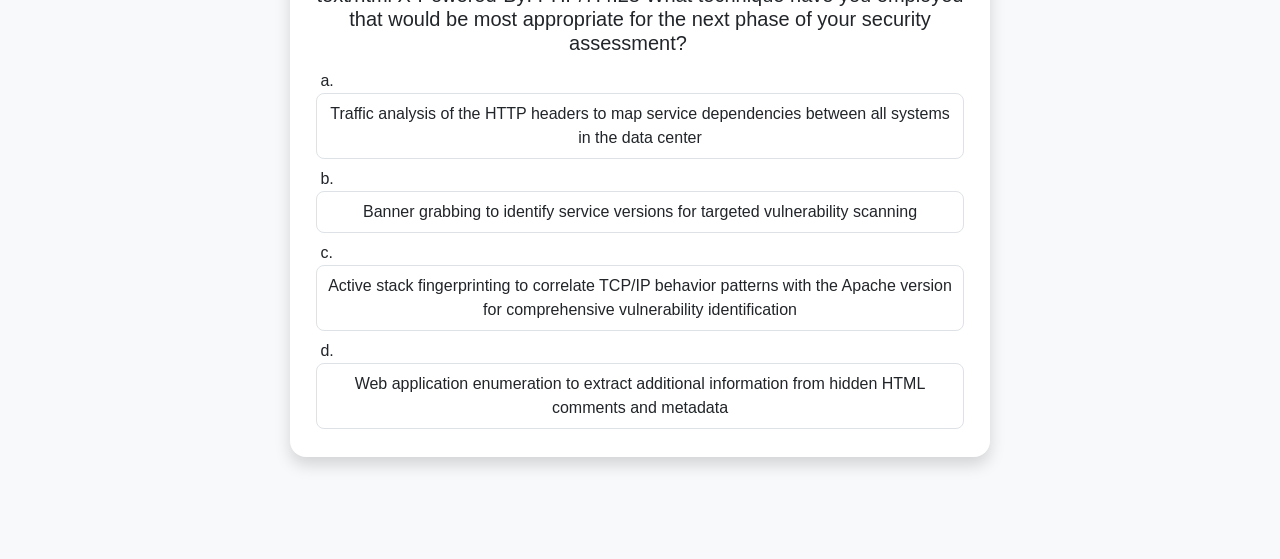 scroll, scrollTop: 225, scrollLeft: 0, axis: vertical 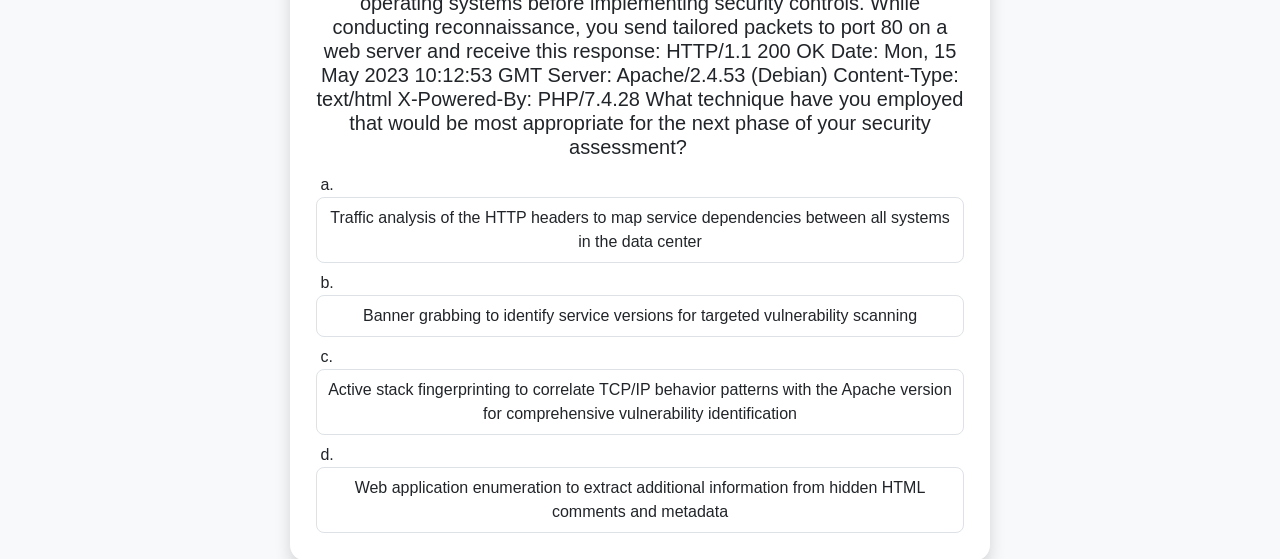 click on "Banner grabbing to identify service versions for targeted vulnerability scanning" at bounding box center (640, 316) 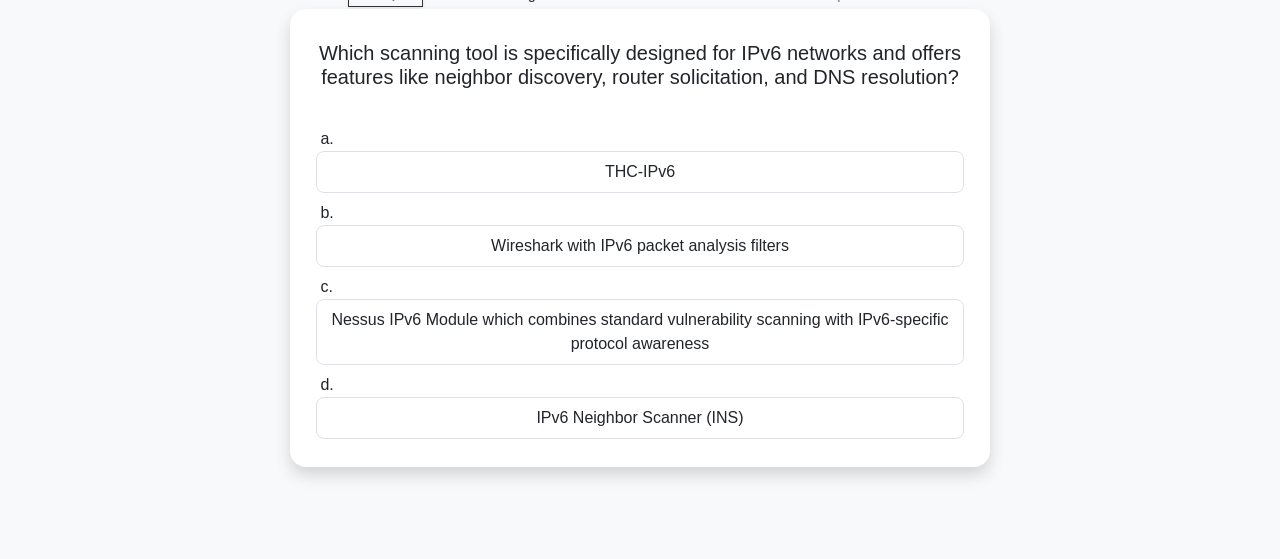 scroll, scrollTop: 104, scrollLeft: 0, axis: vertical 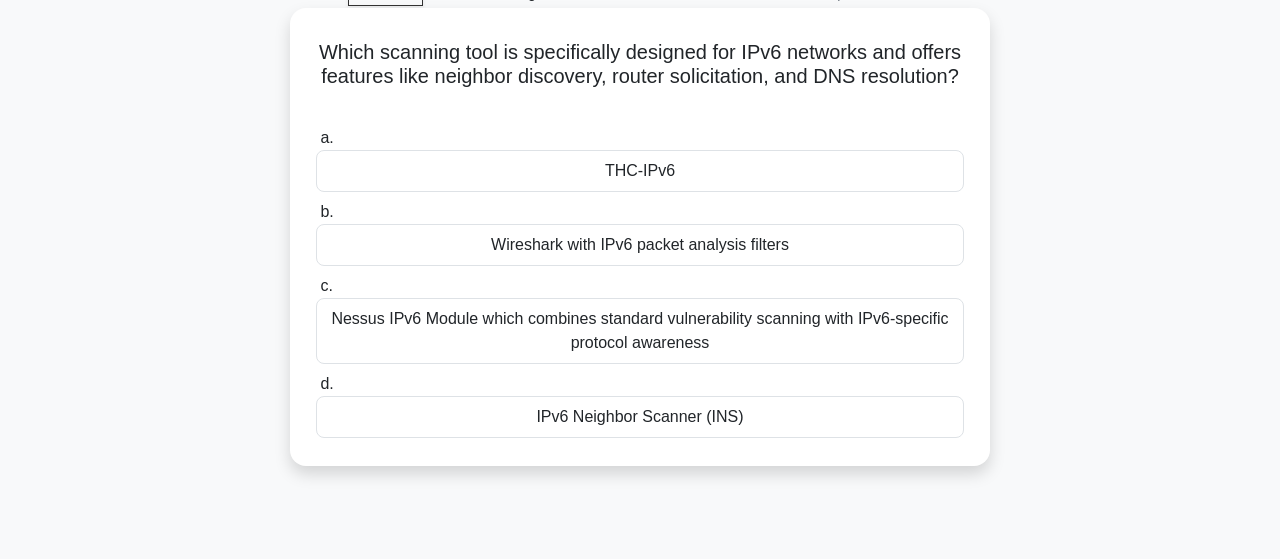 click on "IPv6 Neighbor Scanner (INS)" at bounding box center (640, 417) 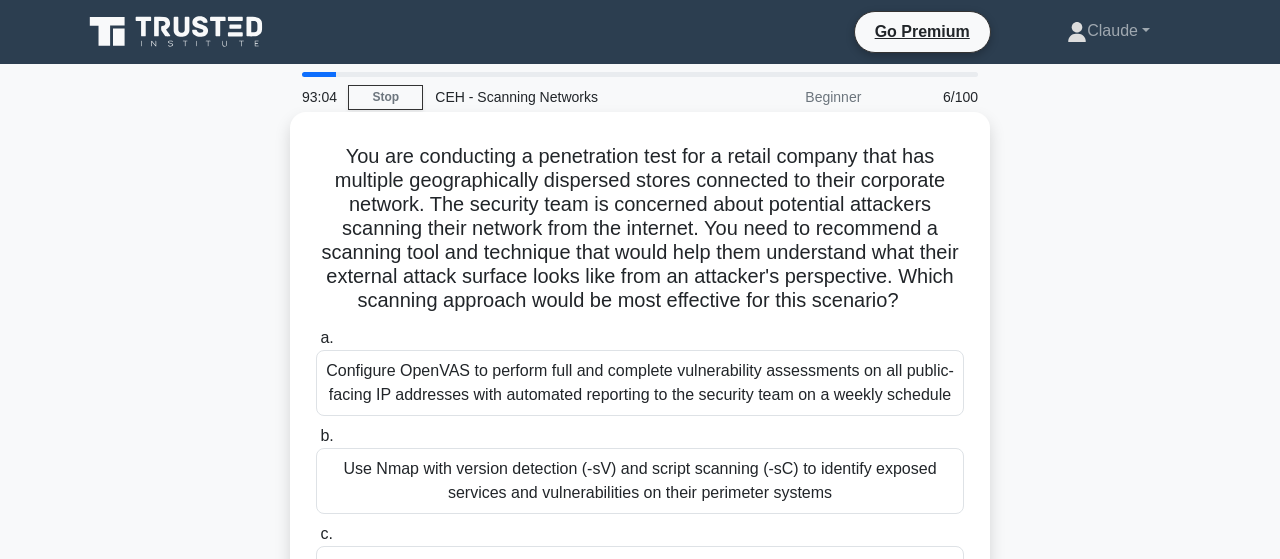 scroll, scrollTop: 104, scrollLeft: 0, axis: vertical 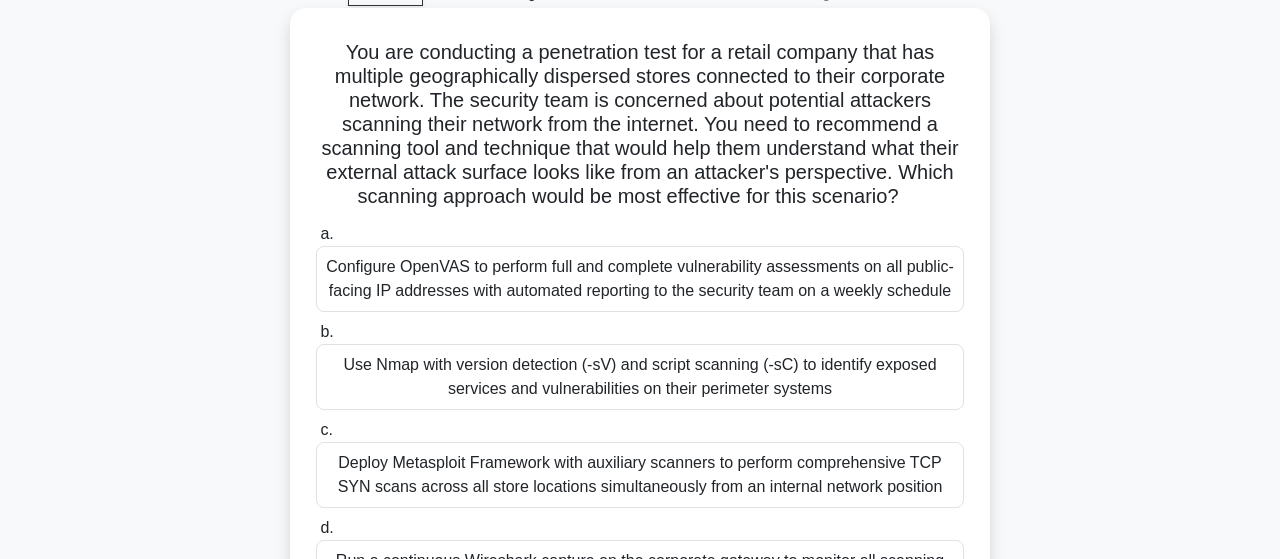 click on "Configure OpenVAS to perform full and complete vulnerability assessments on all public-facing IP addresses with automated reporting to the security team on a weekly schedule" at bounding box center (640, 279) 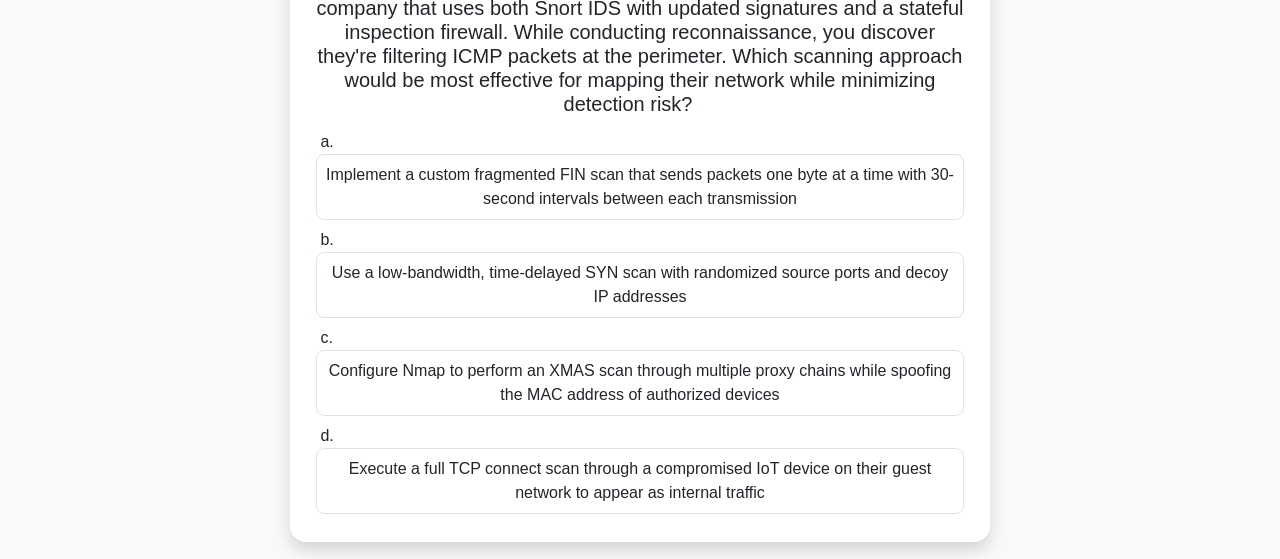 scroll, scrollTop: 208, scrollLeft: 0, axis: vertical 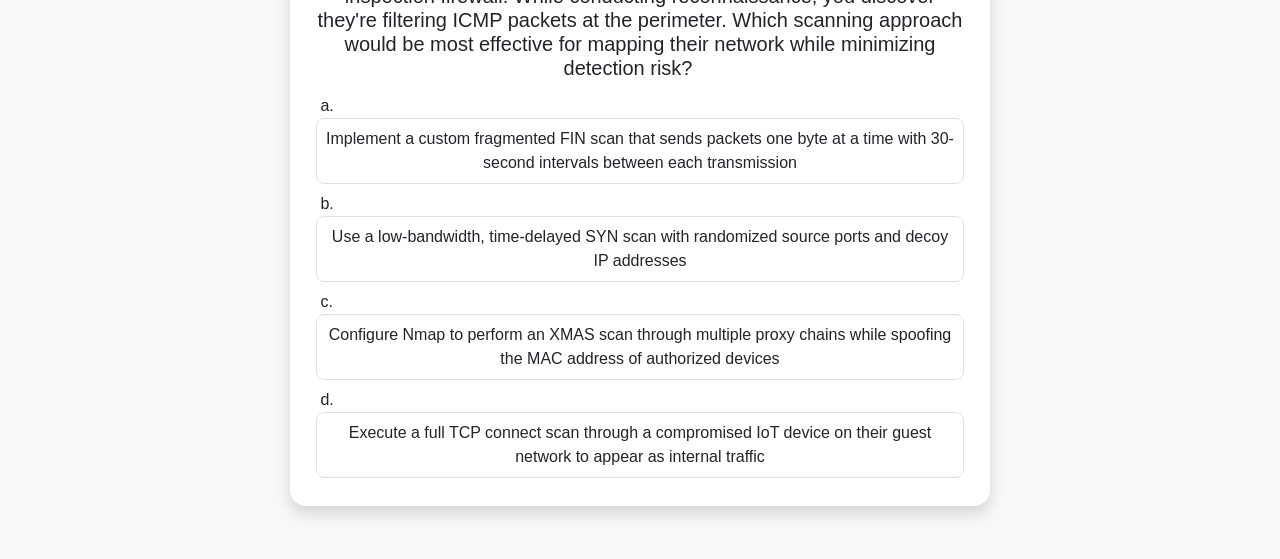 click on "Use a low-bandwidth, time-delayed SYN scan with randomized source ports and decoy IP addresses" at bounding box center (640, 249) 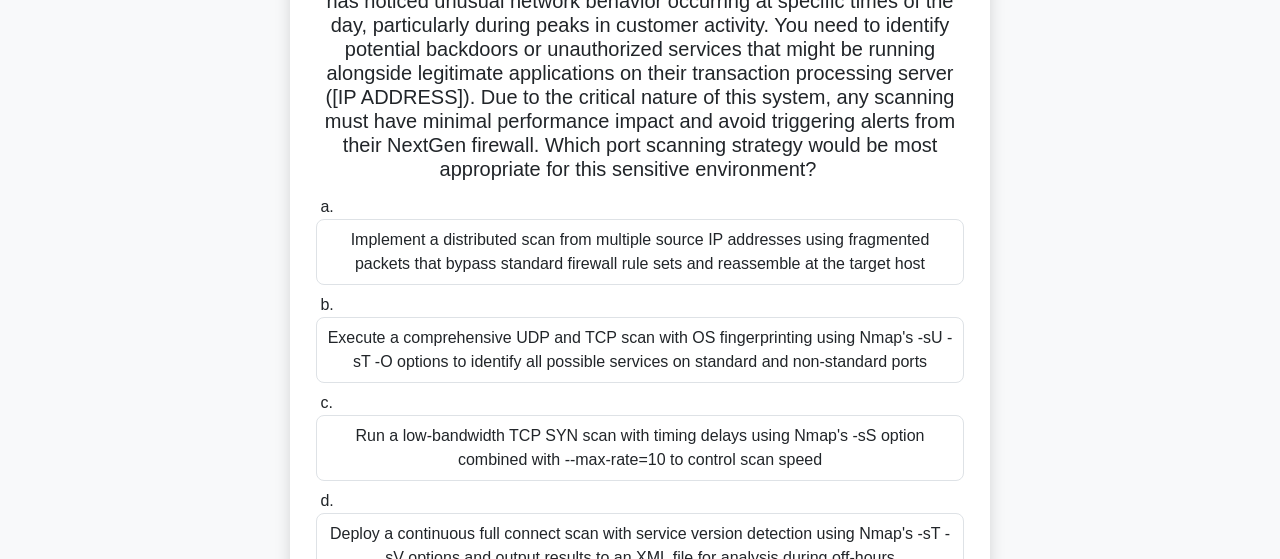 scroll, scrollTop: 312, scrollLeft: 0, axis: vertical 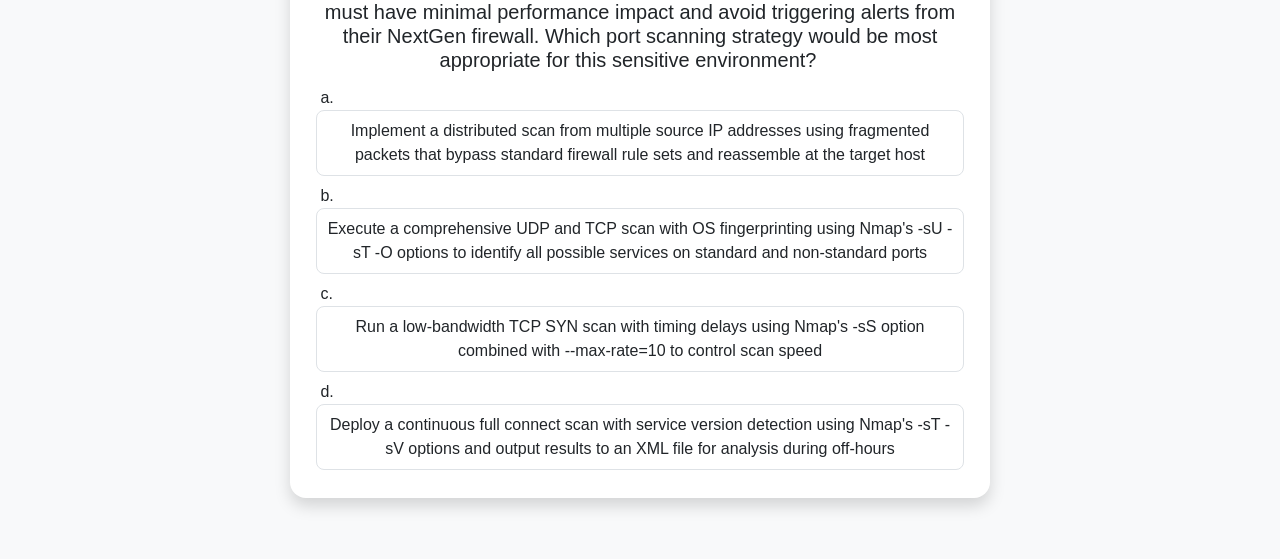 click on "Run a low-bandwidth TCP SYN scan with timing delays using Nmap's -sS option combined with --max-rate=10 to control scan speed" at bounding box center [640, 339] 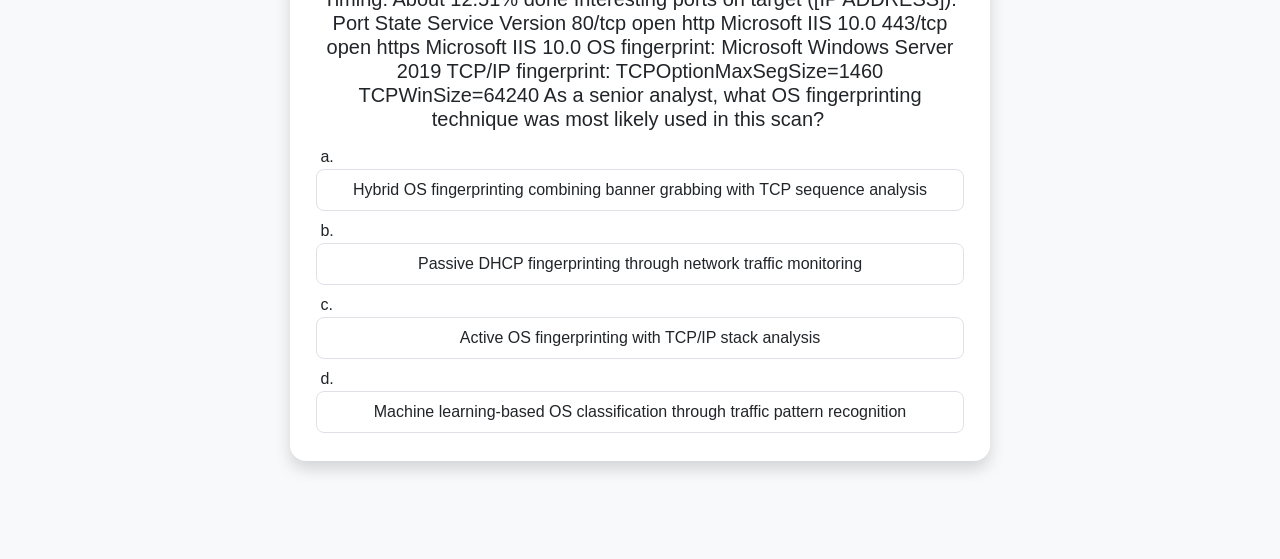 scroll, scrollTop: 154, scrollLeft: 0, axis: vertical 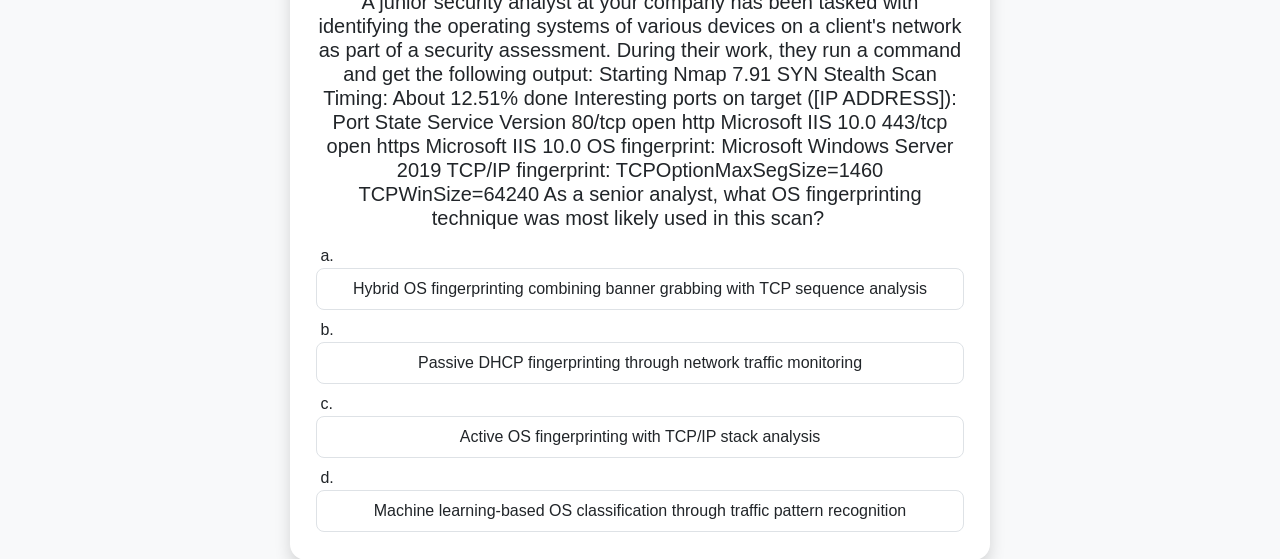 click on "Active OS fingerprinting with TCP/IP stack analysis" at bounding box center [640, 437] 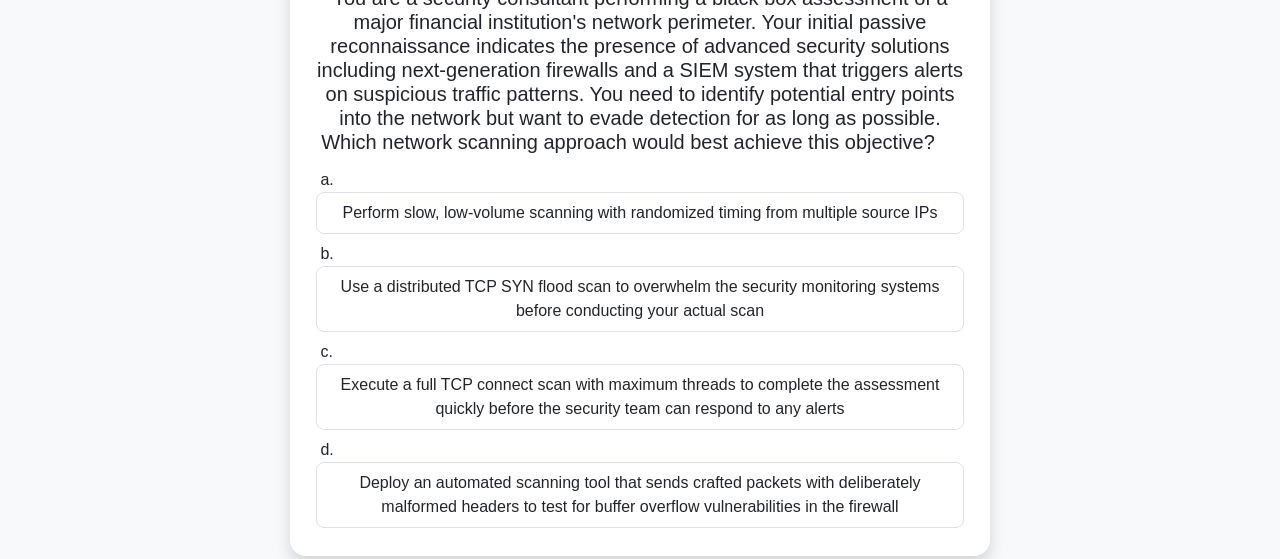 scroll, scrollTop: 104, scrollLeft: 0, axis: vertical 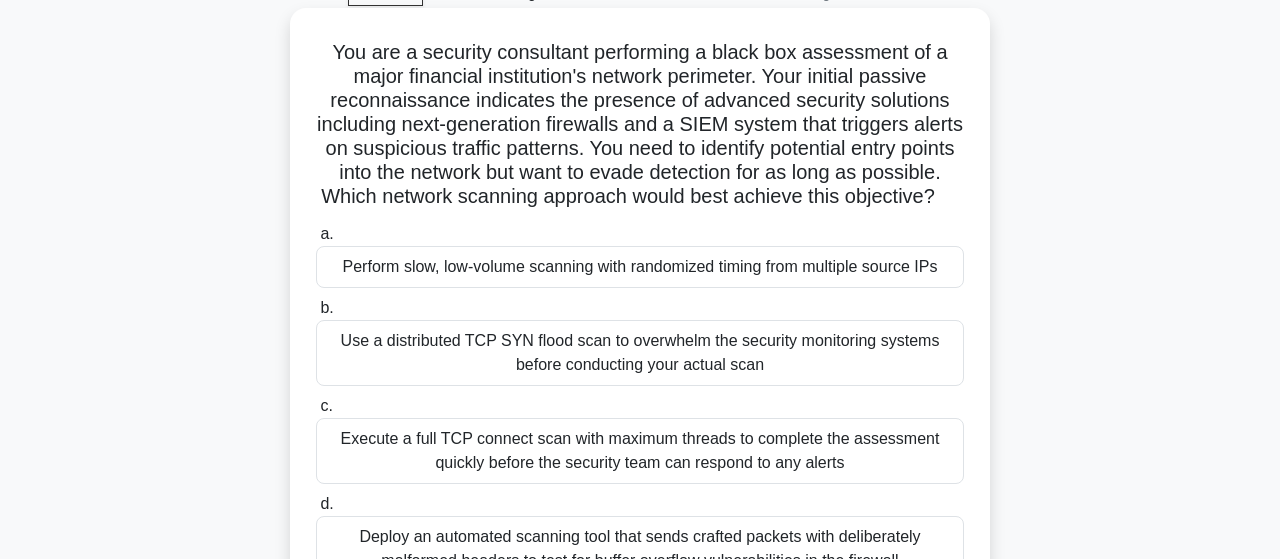 click on "Perform slow, low-volume scanning with randomized timing from multiple source IPs" at bounding box center (640, 267) 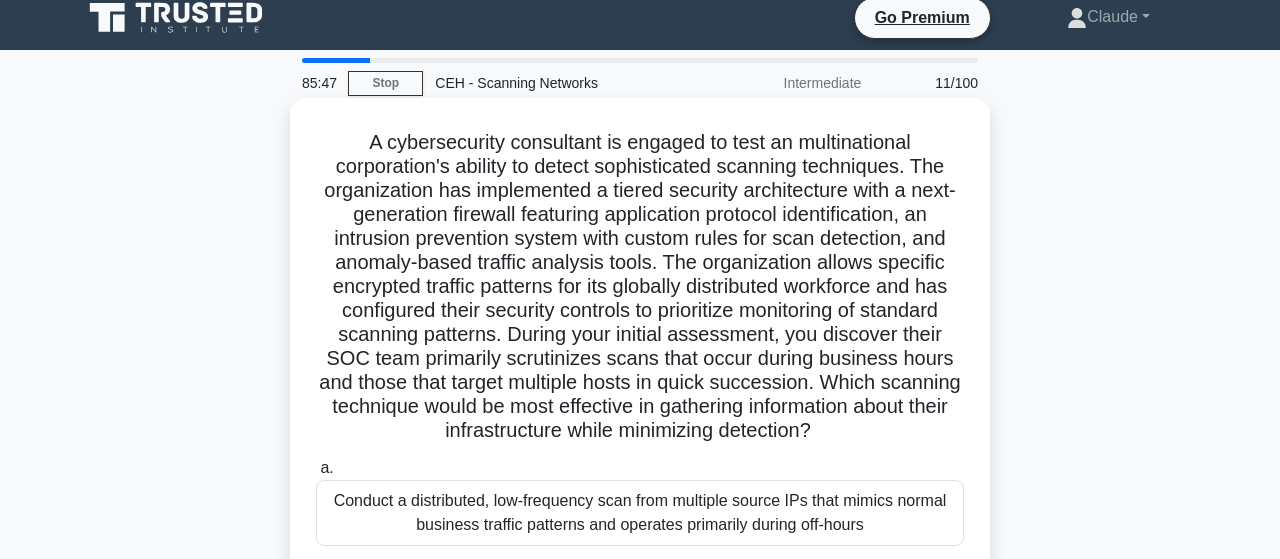 scroll, scrollTop: 0, scrollLeft: 0, axis: both 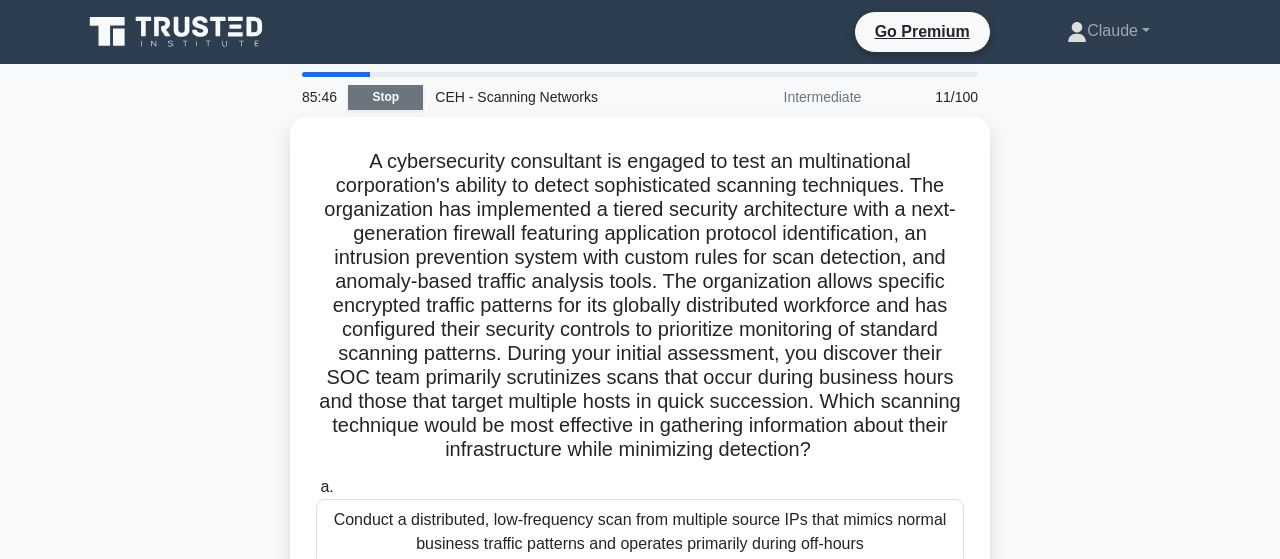 click on "Stop" at bounding box center [385, 97] 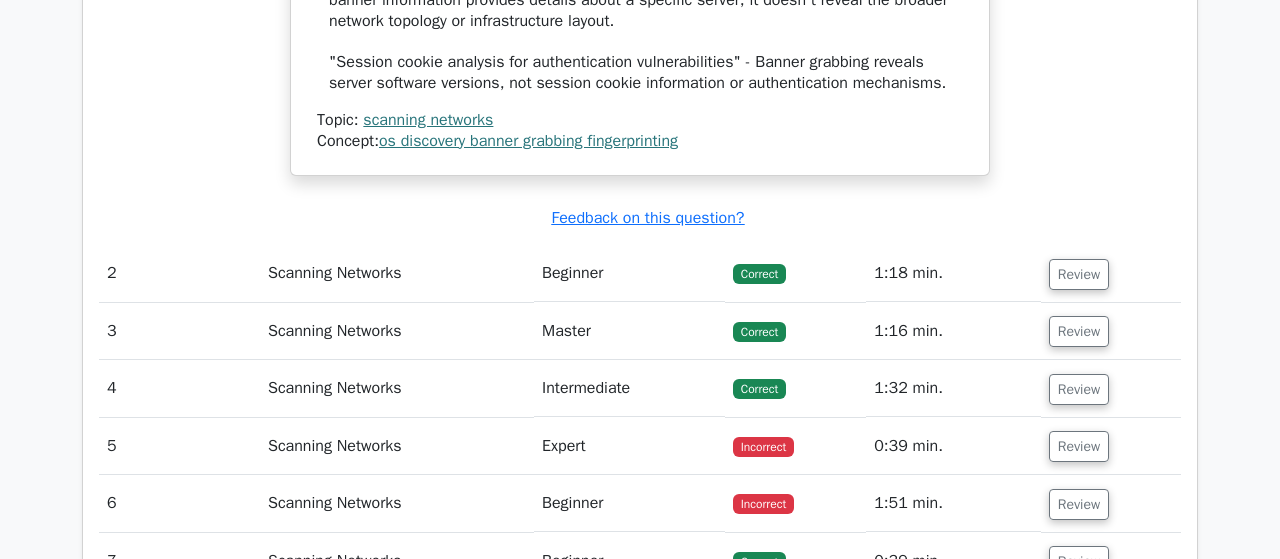 scroll, scrollTop: 2496, scrollLeft: 0, axis: vertical 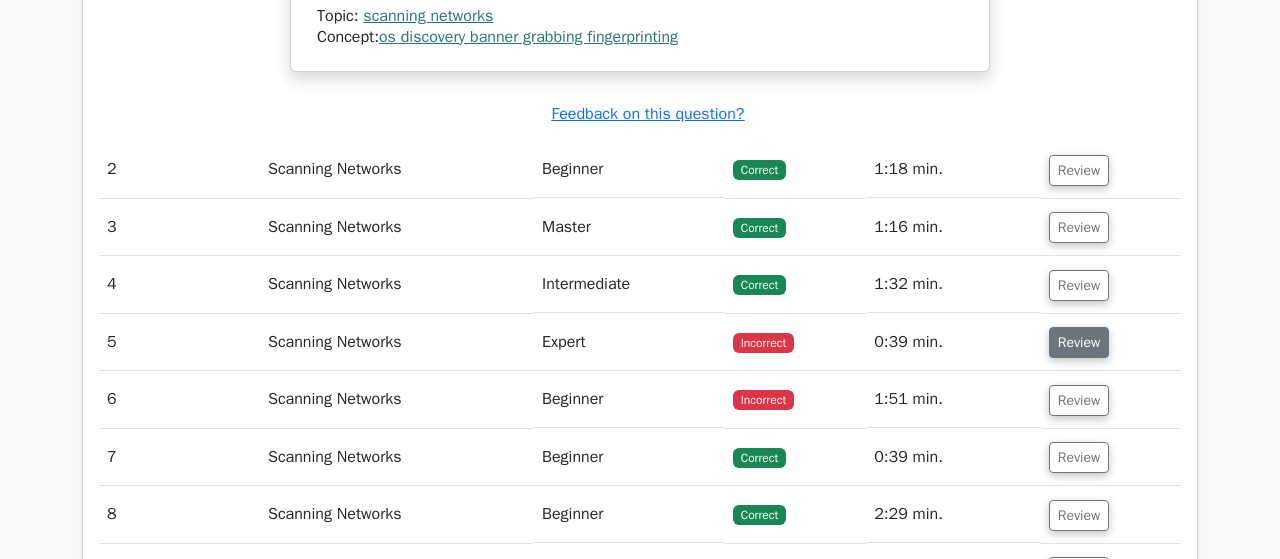 click on "Review" at bounding box center [1079, 342] 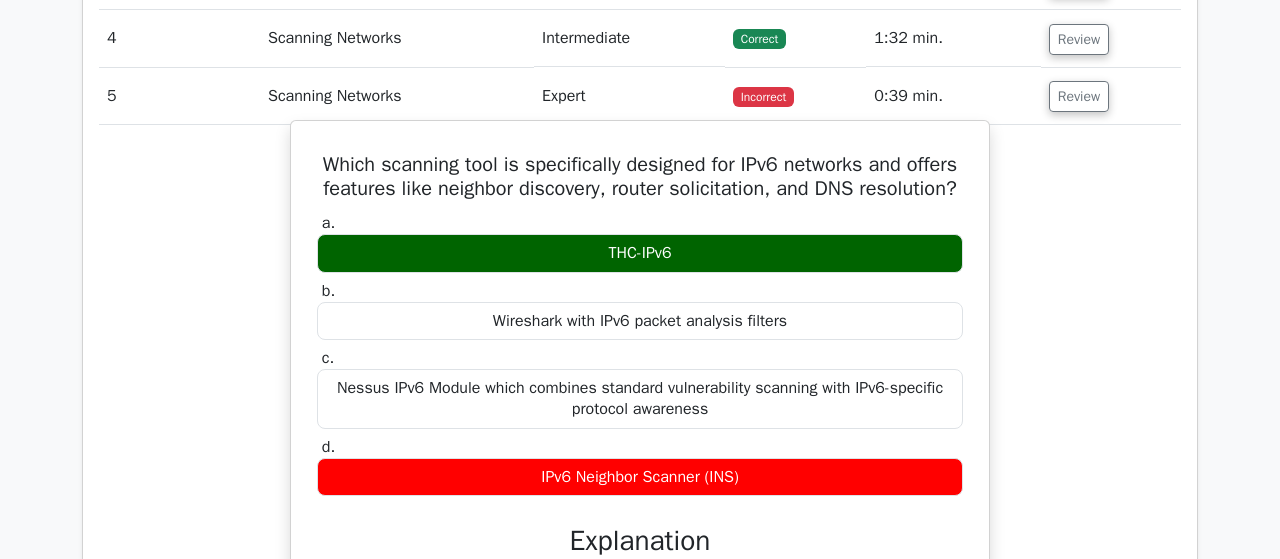 scroll, scrollTop: 2704, scrollLeft: 0, axis: vertical 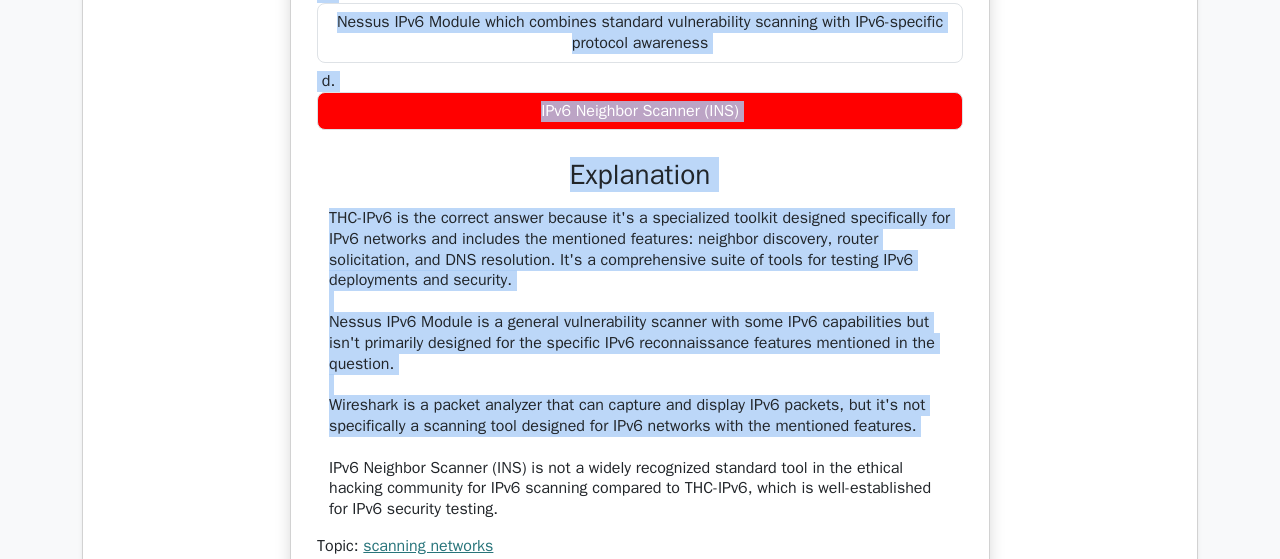 drag, startPoint x: 316, startPoint y: 170, endPoint x: 939, endPoint y: 97, distance: 627.2623 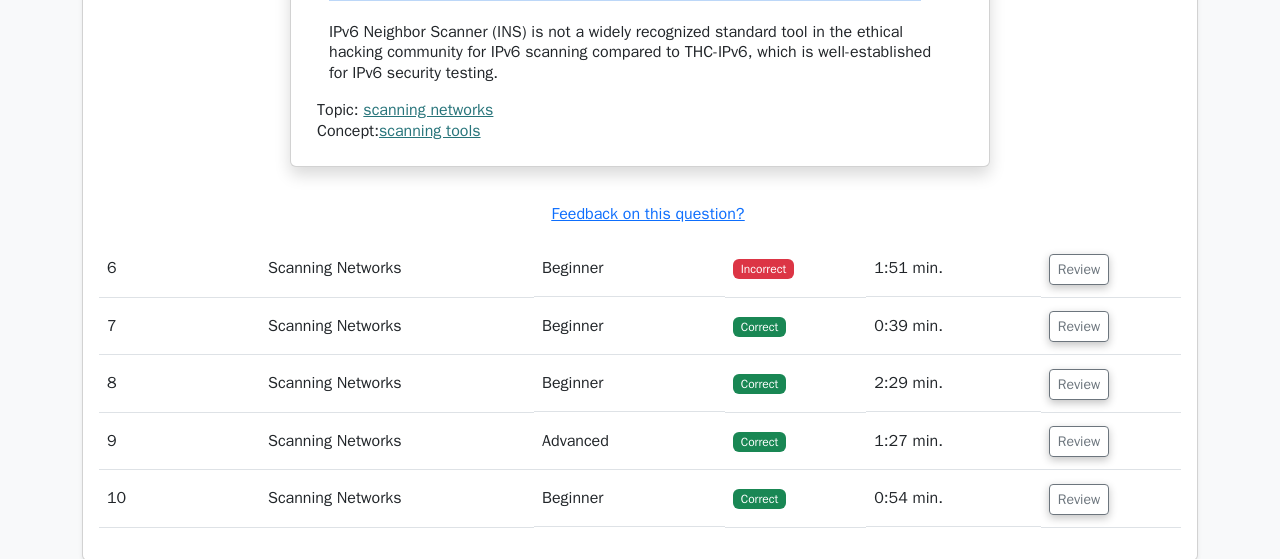scroll, scrollTop: 3628, scrollLeft: 0, axis: vertical 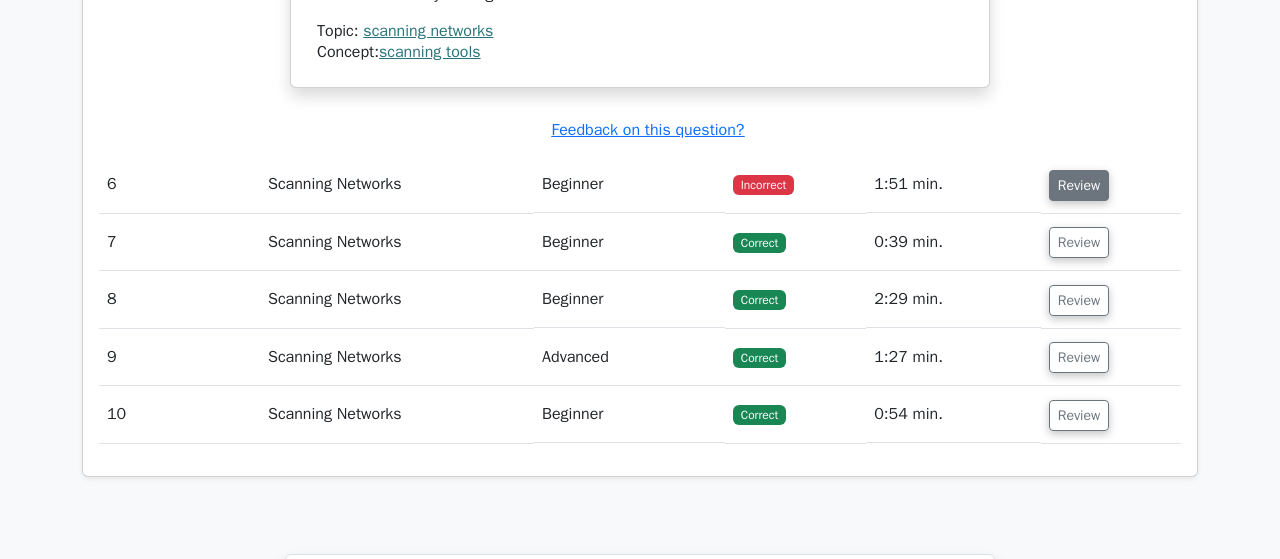 click on "Review" at bounding box center [1079, 185] 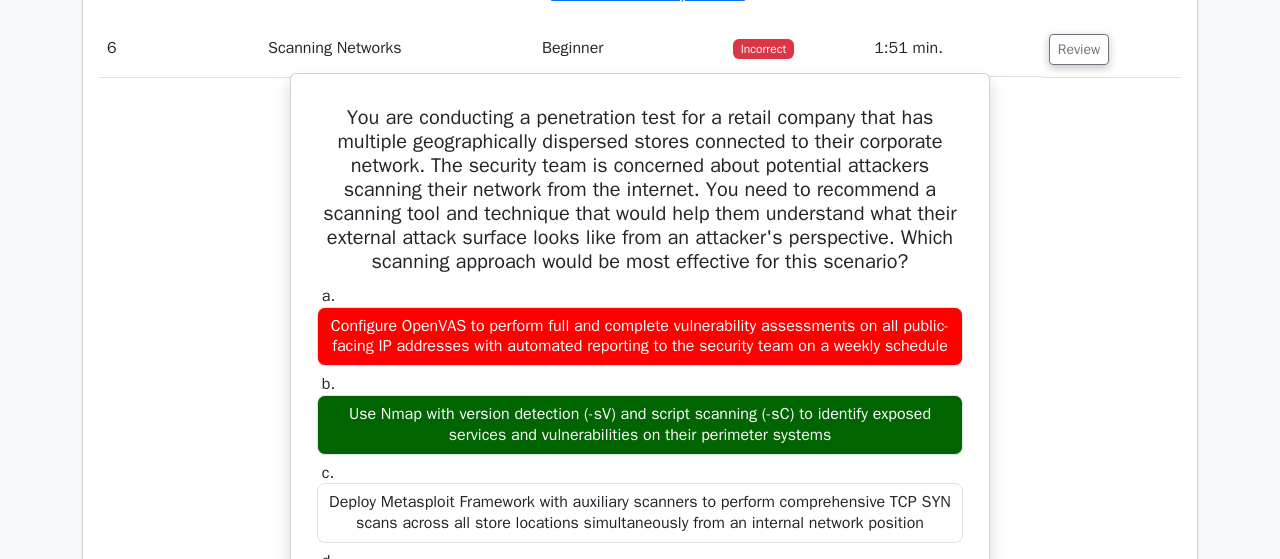 scroll, scrollTop: 3732, scrollLeft: 0, axis: vertical 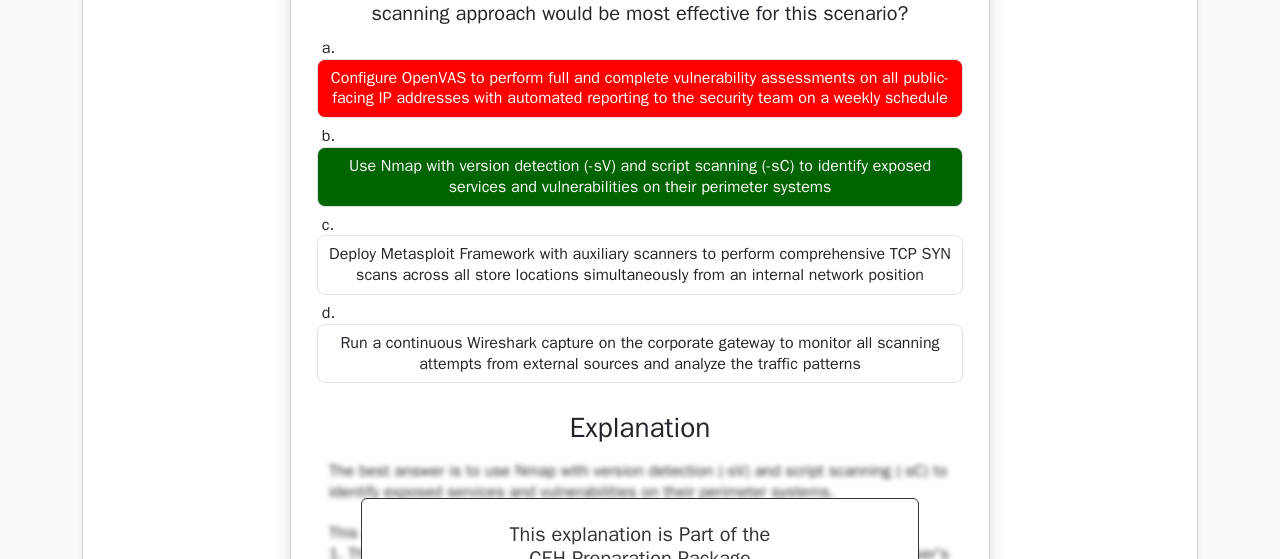 drag, startPoint x: 345, startPoint y: 109, endPoint x: 1093, endPoint y: 321, distance: 777.4625 